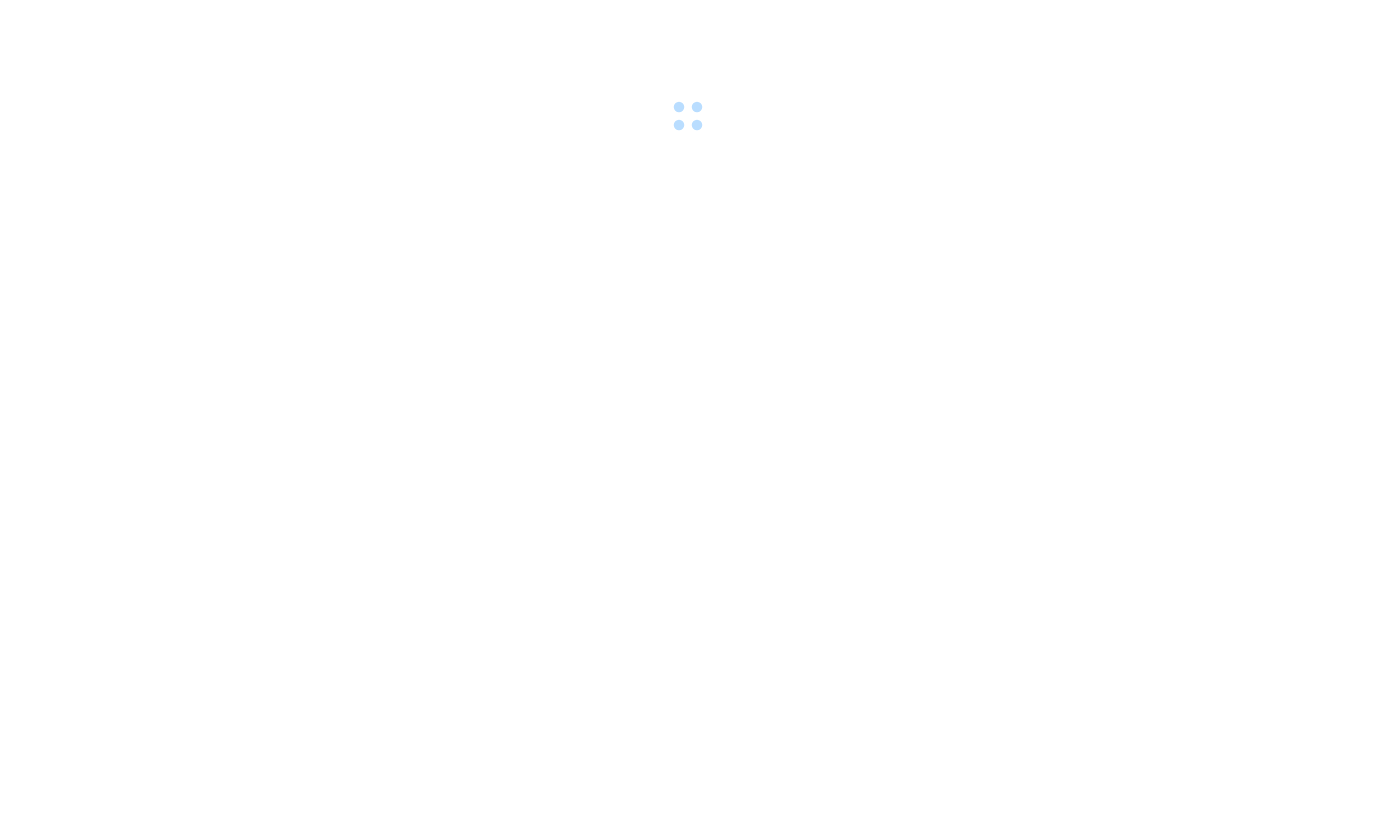scroll, scrollTop: 0, scrollLeft: 0, axis: both 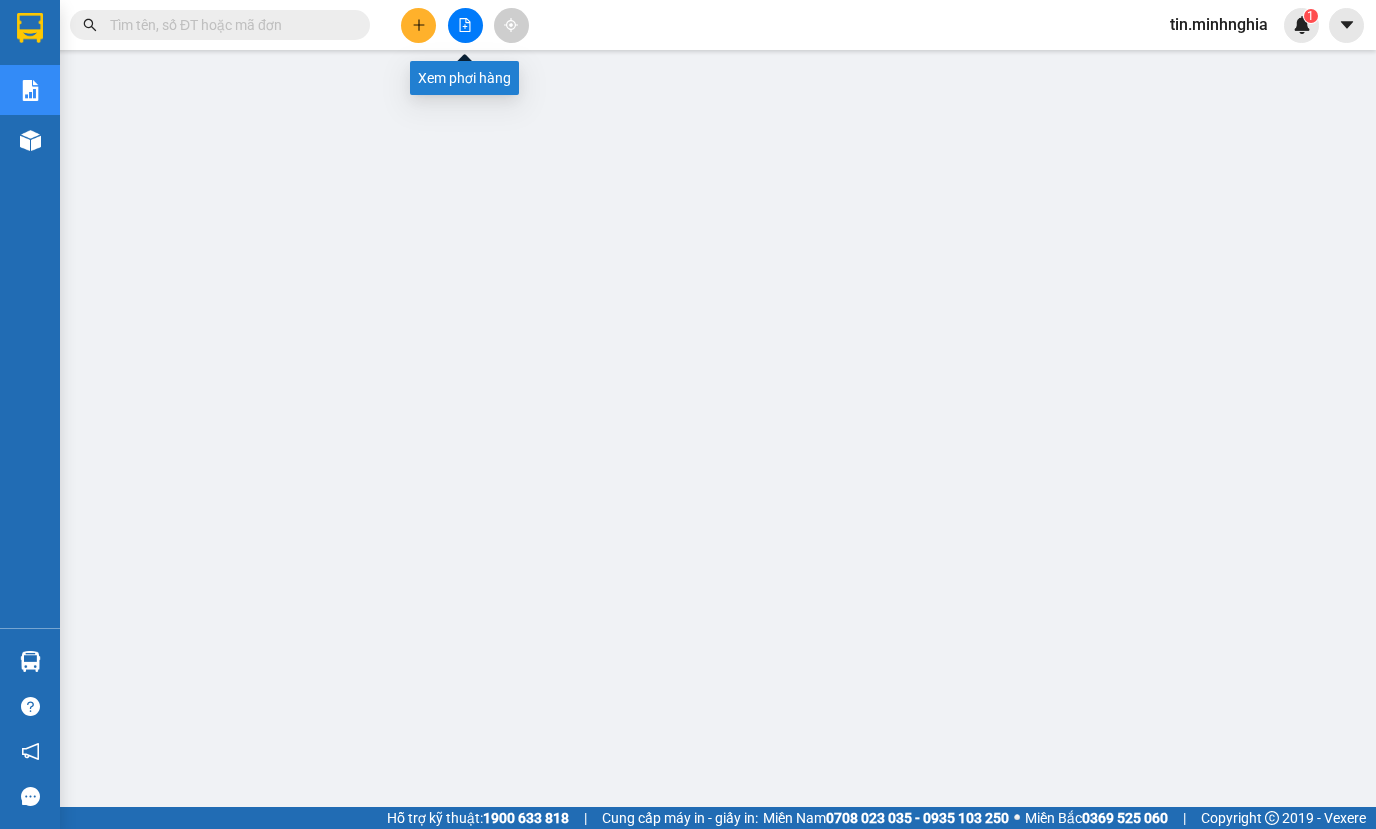 click at bounding box center (465, 25) 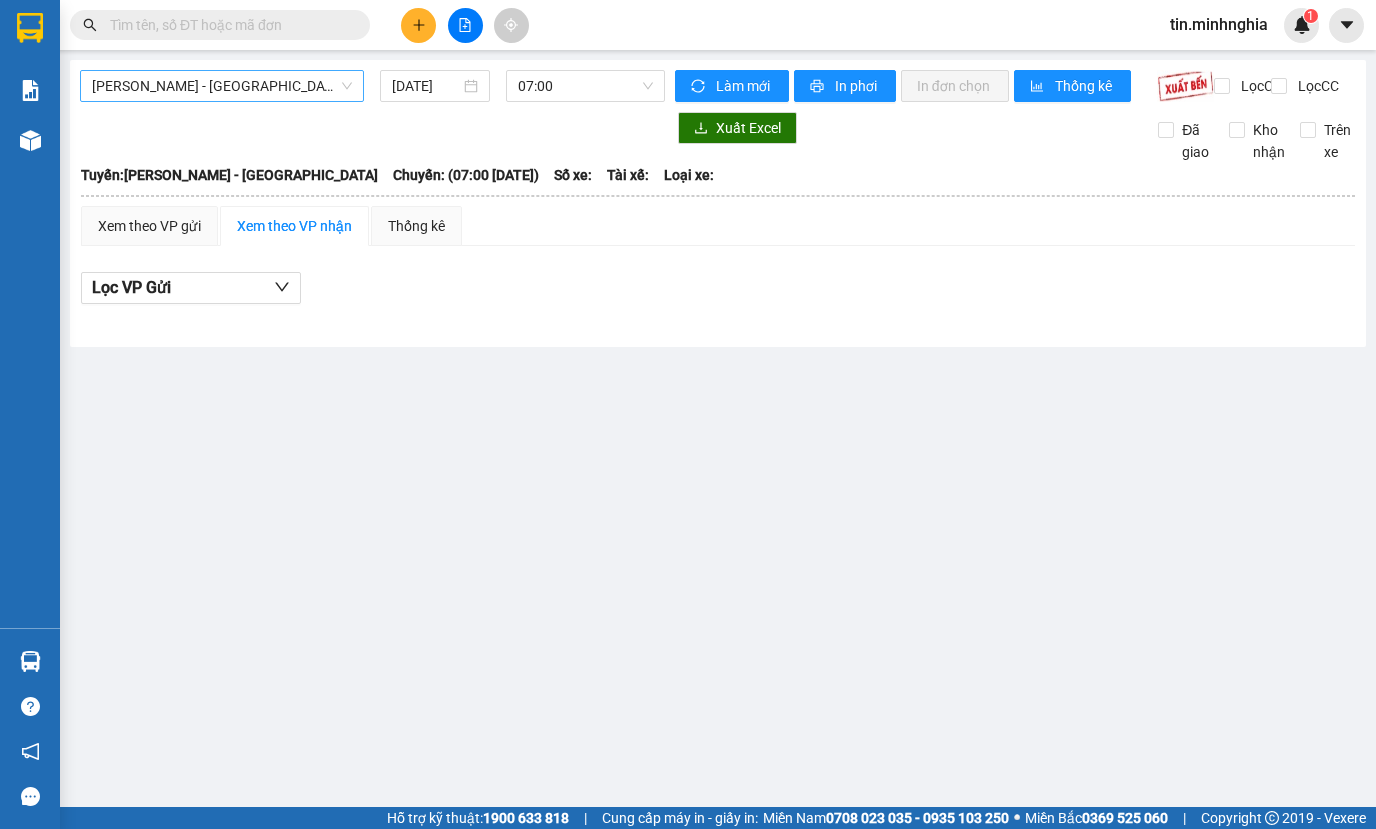click on "[PERSON_NAME] - [GEOGRAPHIC_DATA]" at bounding box center (222, 86) 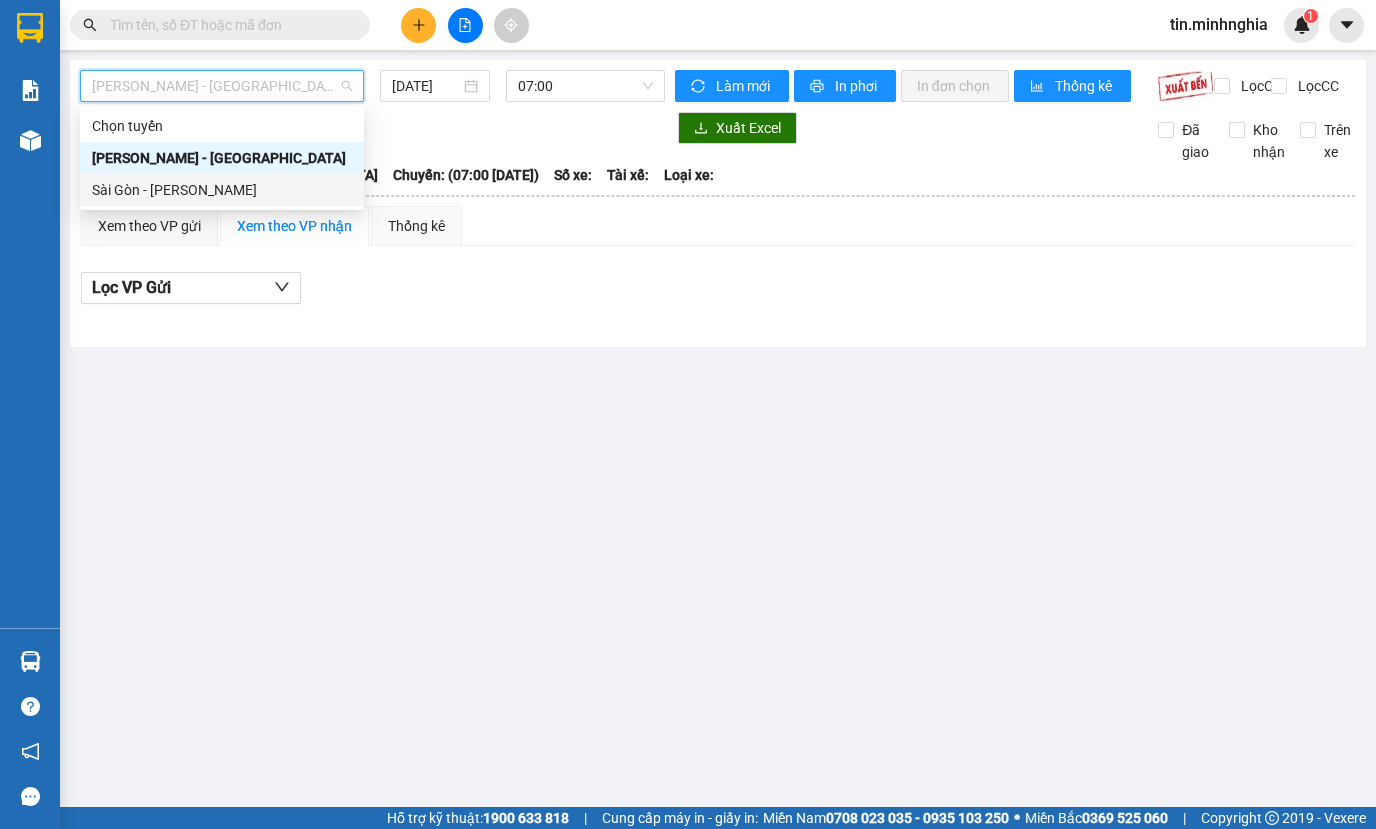 click on "Sài Gòn - [PERSON_NAME]" at bounding box center [222, 190] 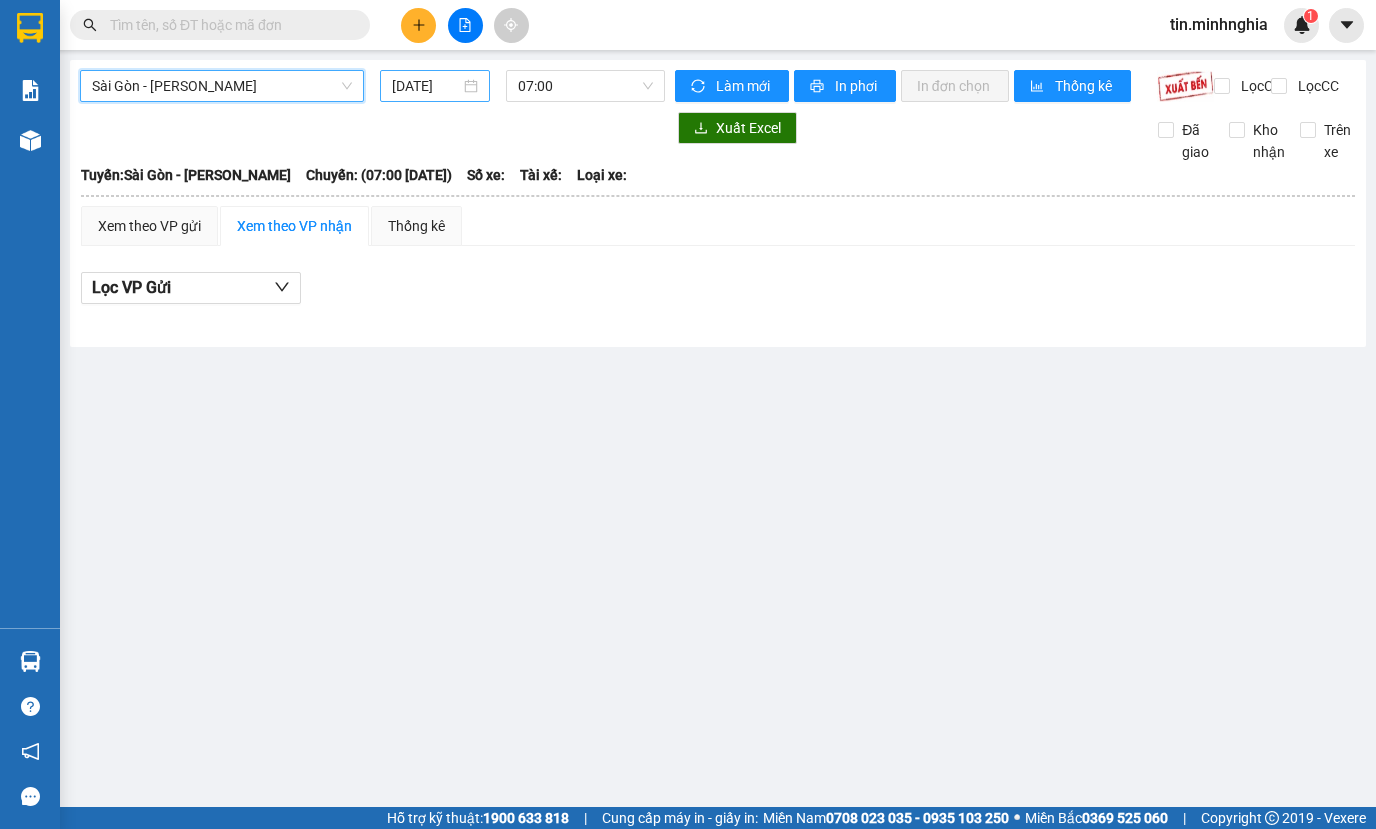 click on "[DATE]" at bounding box center [425, 86] 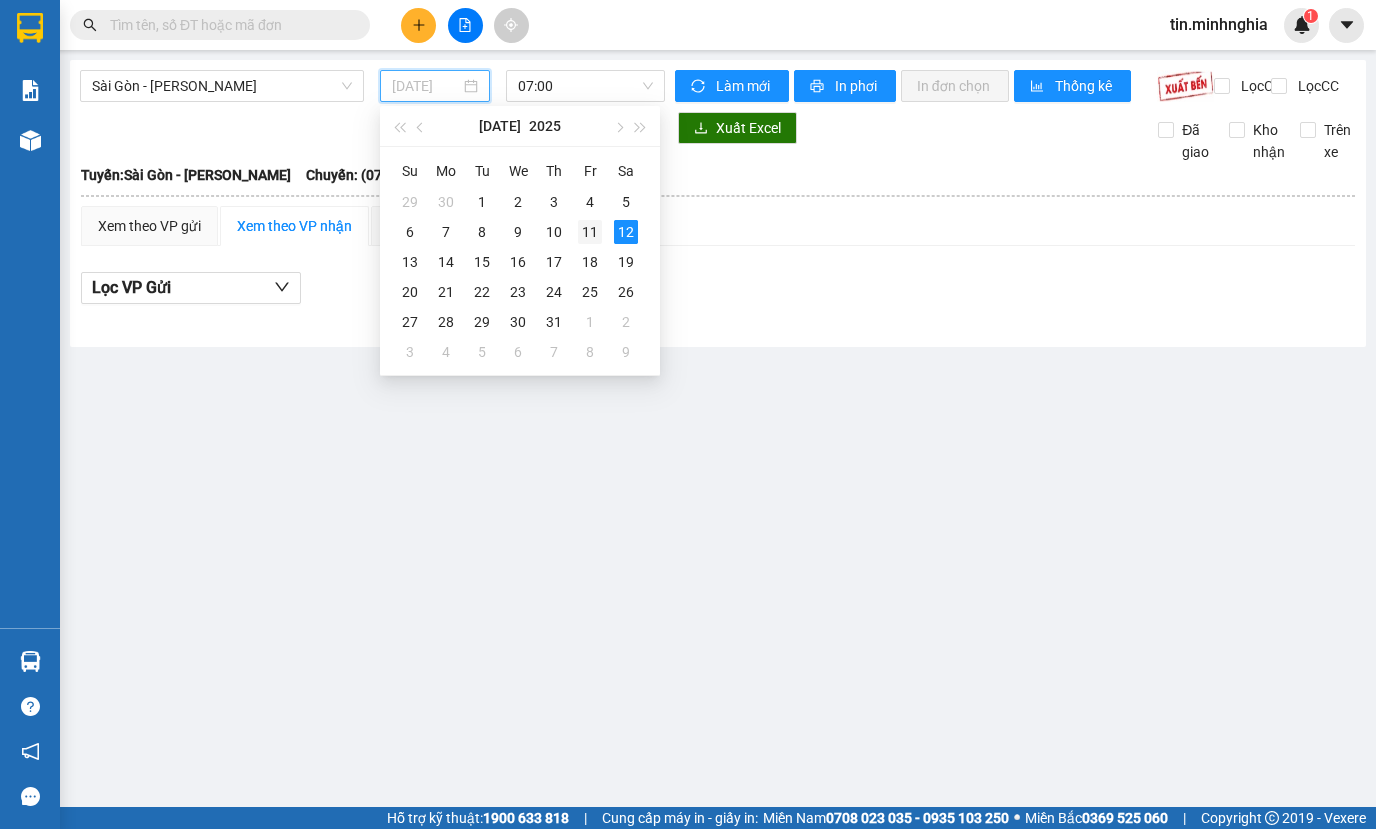 click on "11" at bounding box center (590, 232) 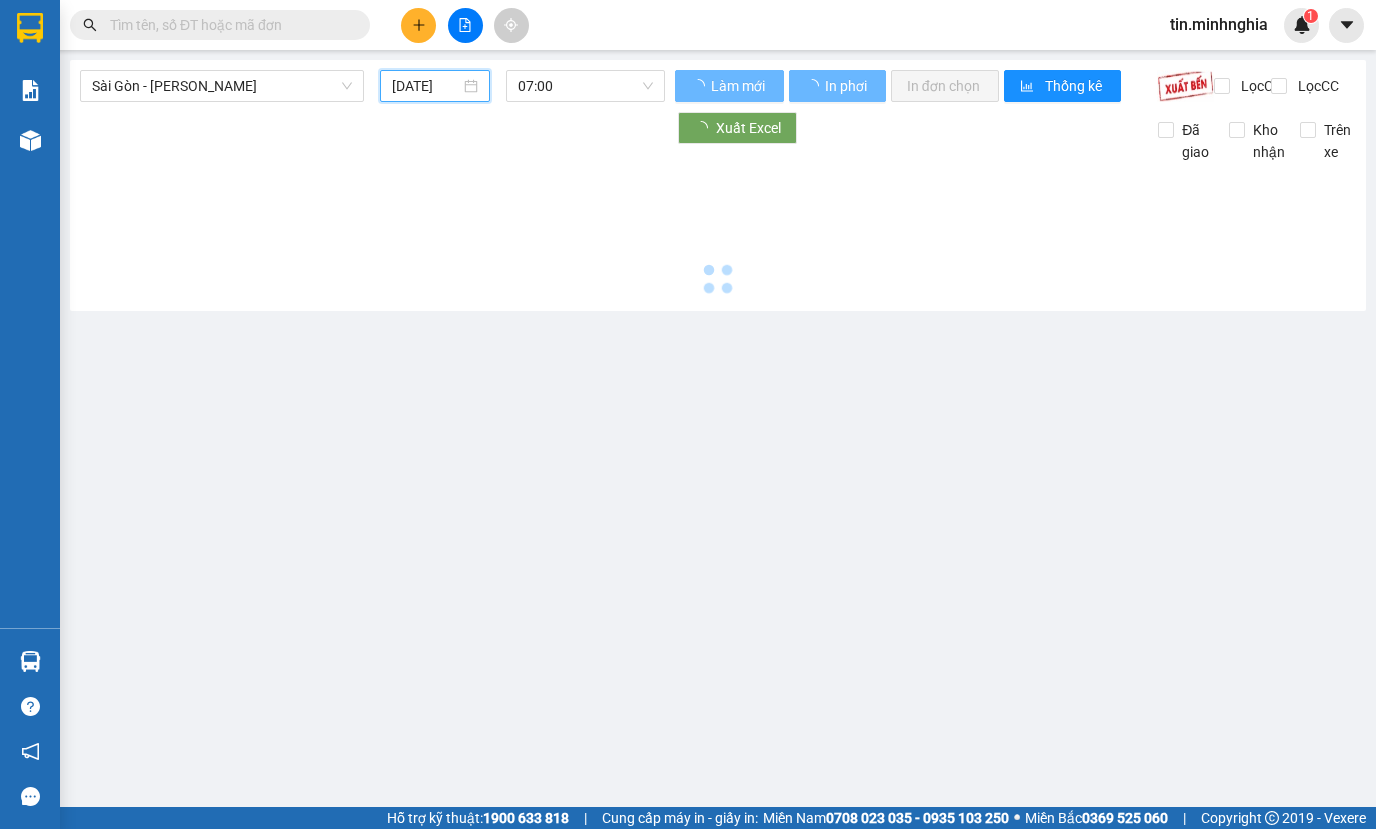 type on "[DATE]" 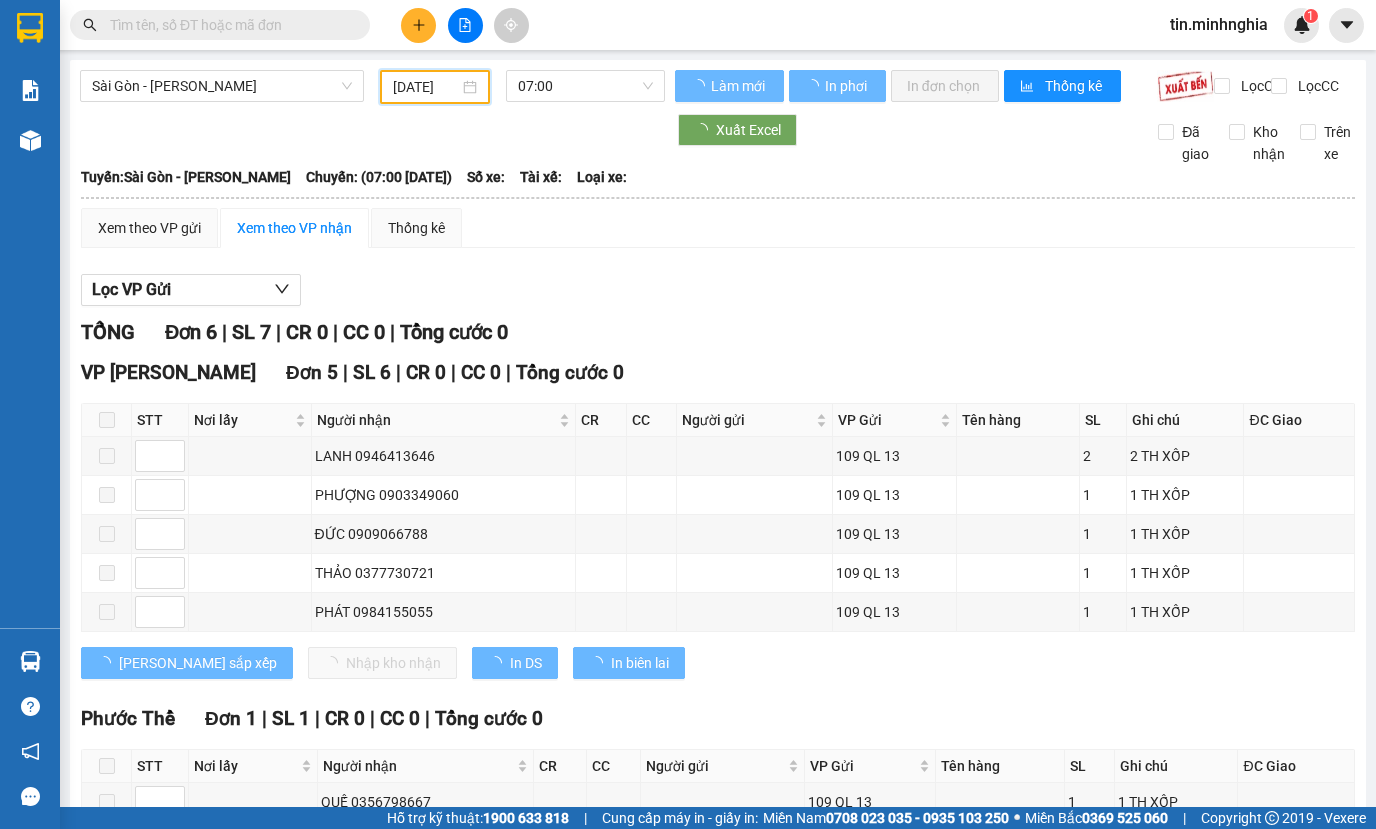 click on "07:00" at bounding box center (585, 86) 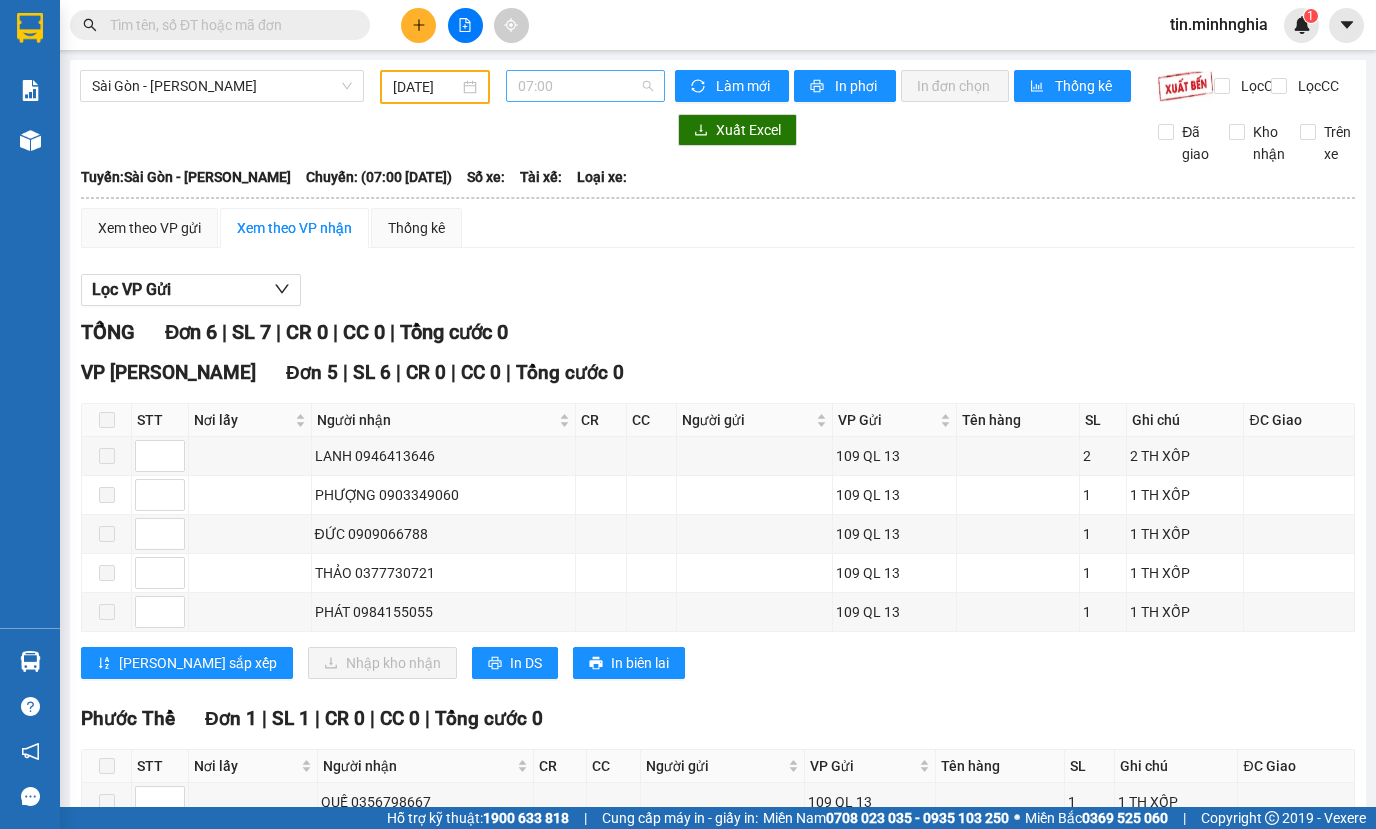 click on "07:00" at bounding box center [585, 86] 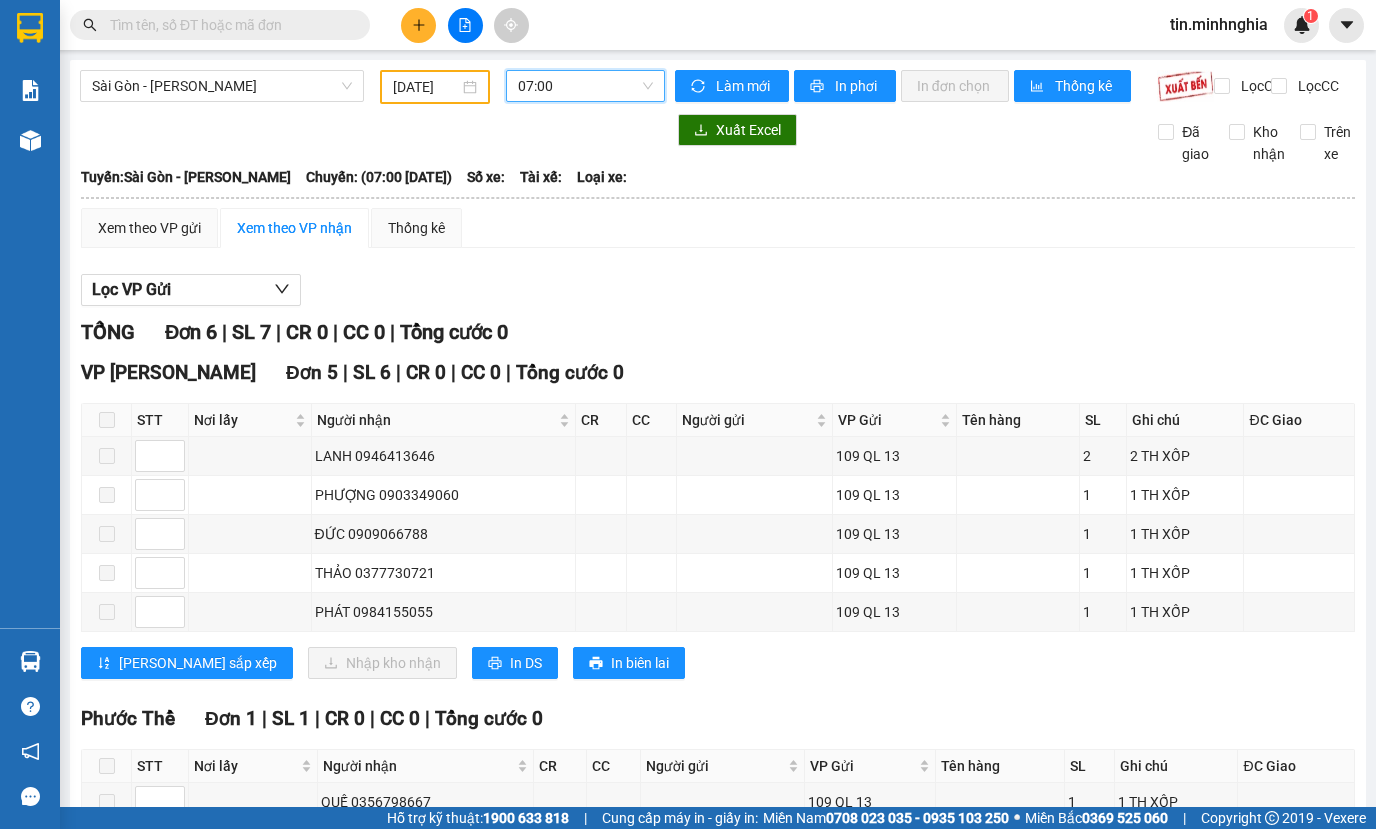 click on "07:00" at bounding box center [585, 86] 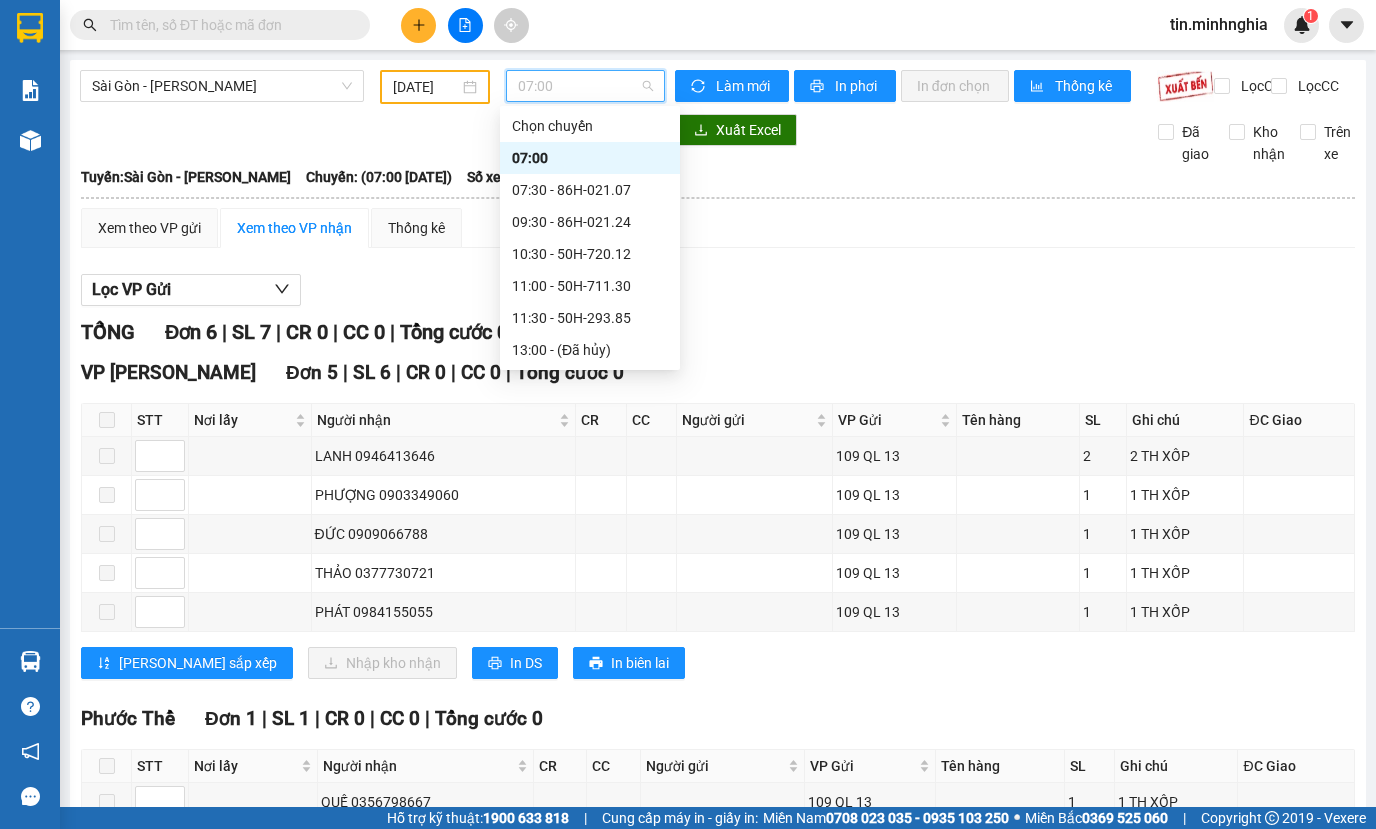click on "07:00" at bounding box center (590, 158) 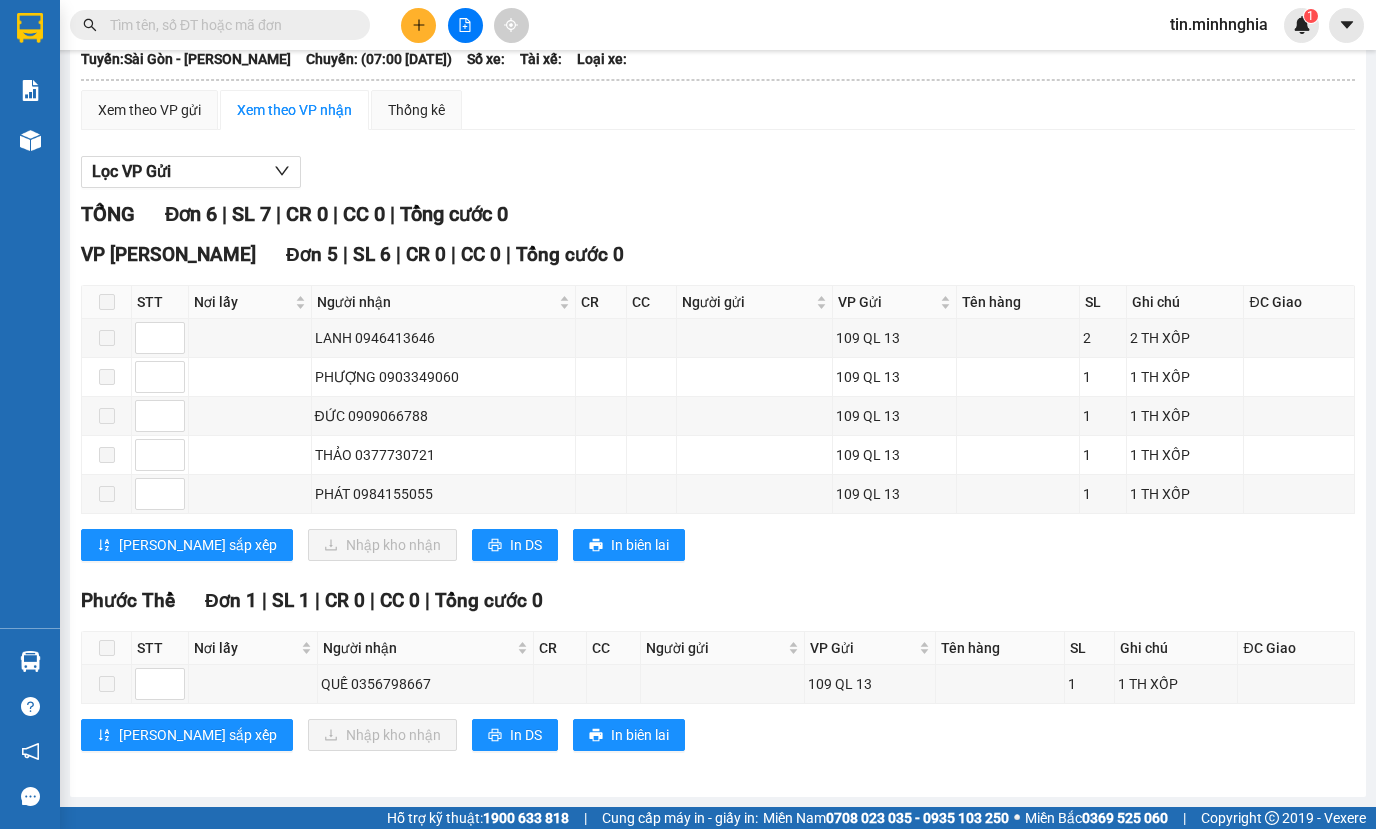 scroll, scrollTop: 0, scrollLeft: 0, axis: both 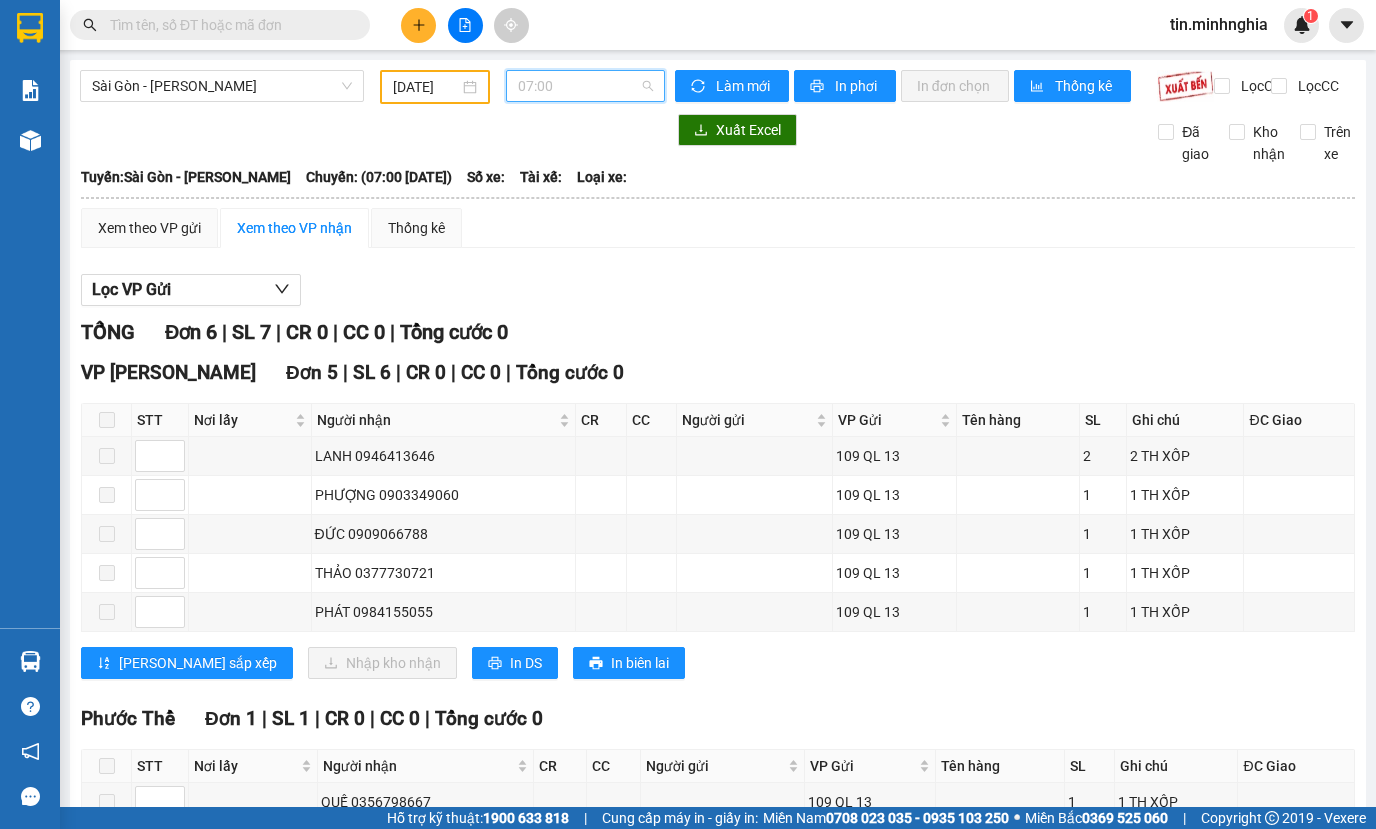 click on "07:00" at bounding box center [585, 86] 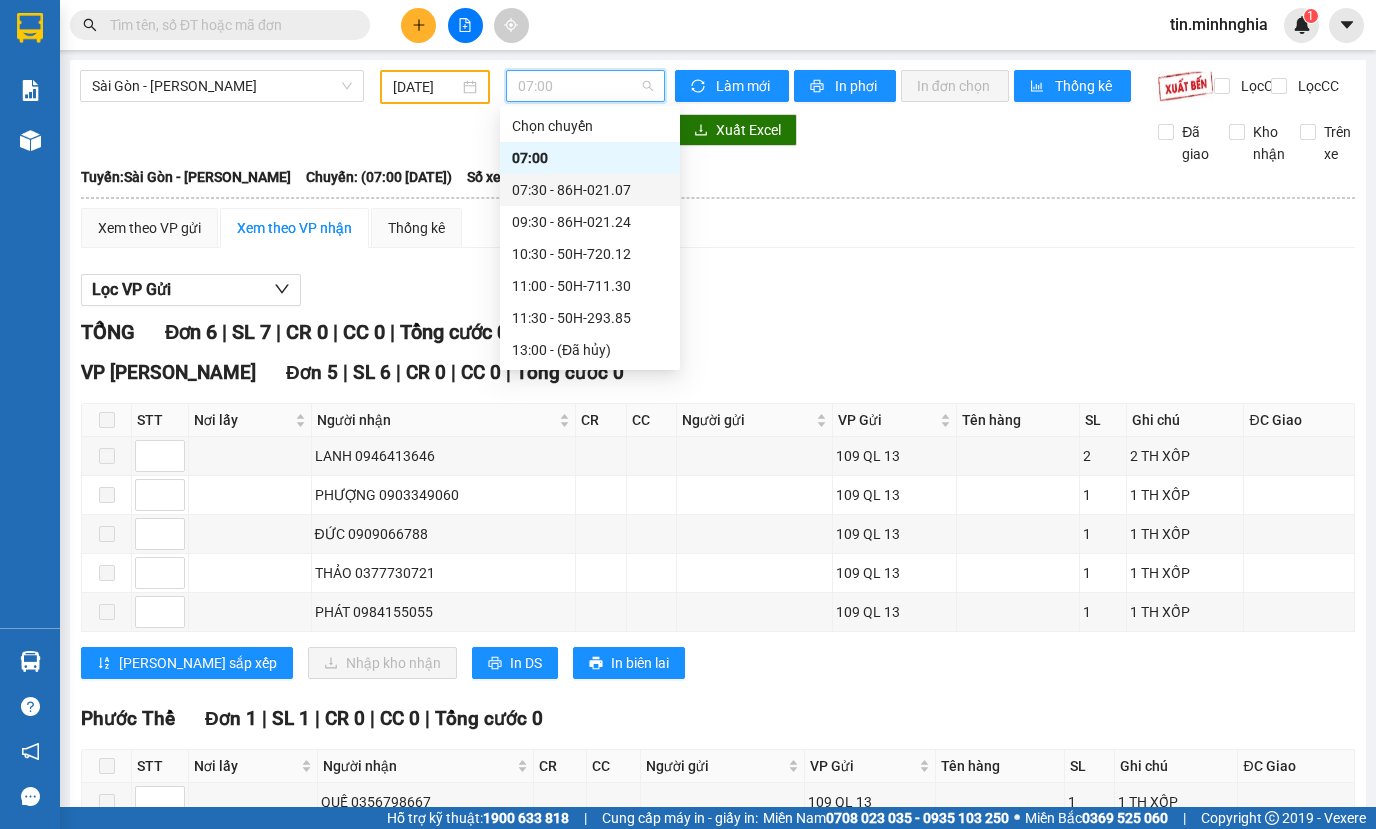 click on "07:30     - 86H-021.07" at bounding box center (590, 190) 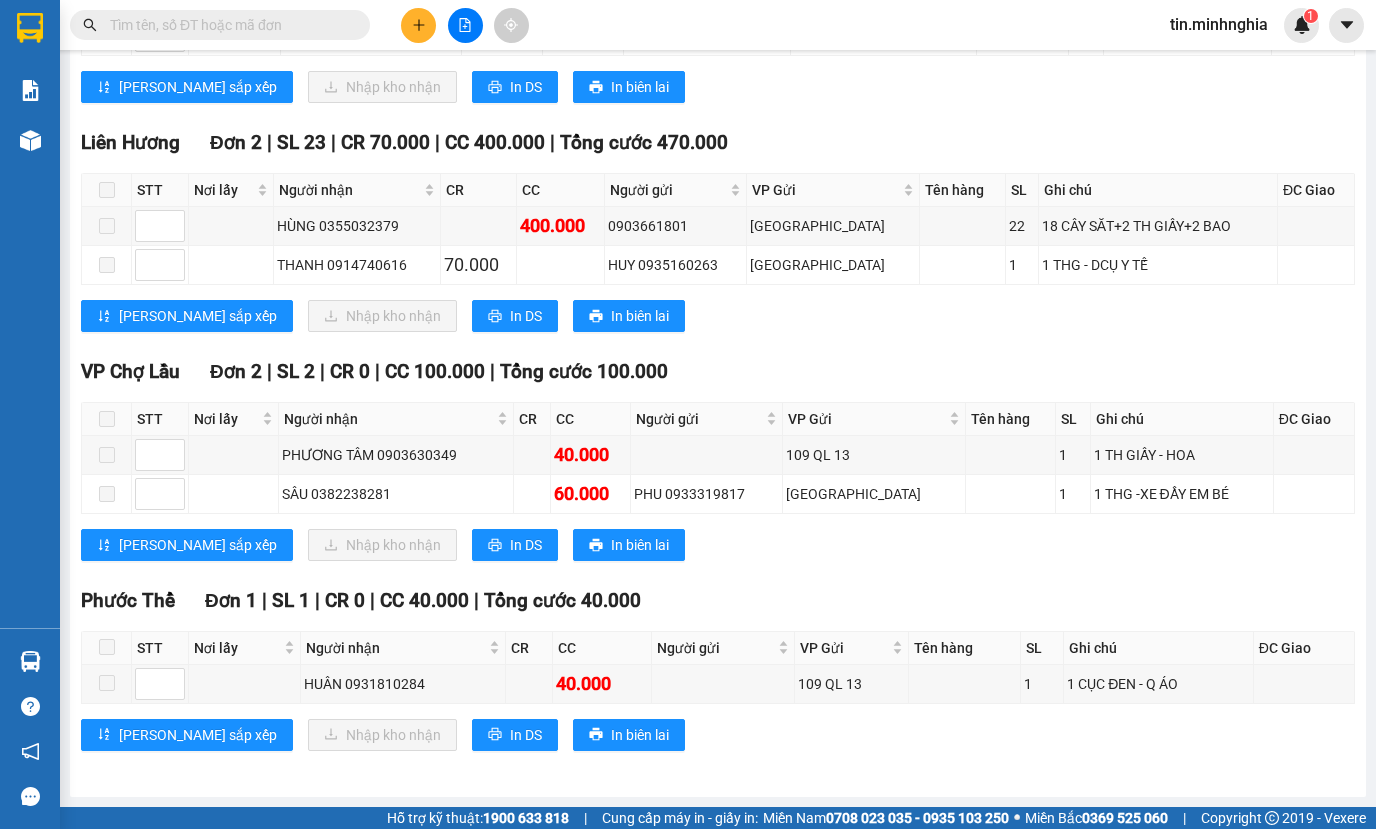 scroll, scrollTop: 0, scrollLeft: 0, axis: both 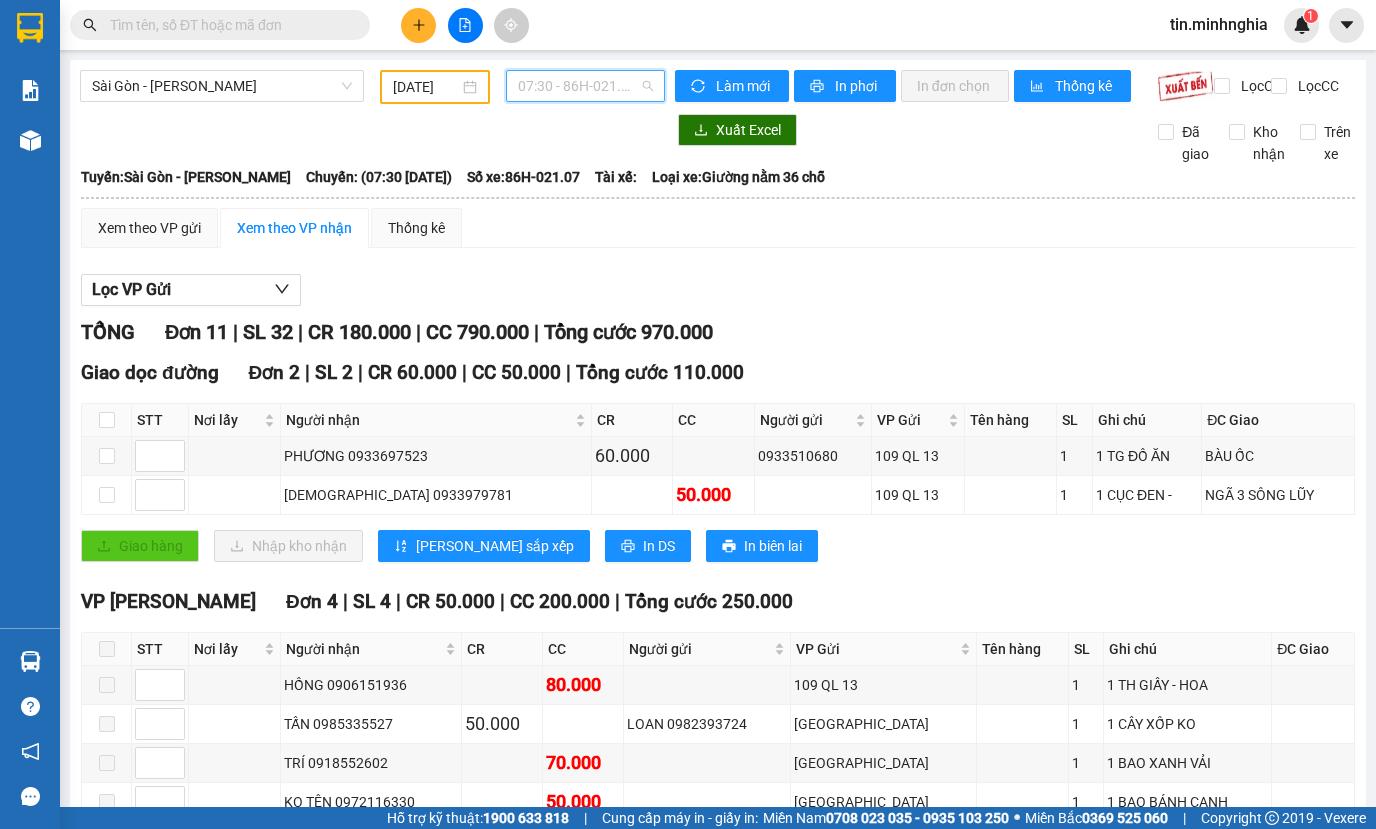 click on "07:30     - 86H-021.07" at bounding box center (585, 86) 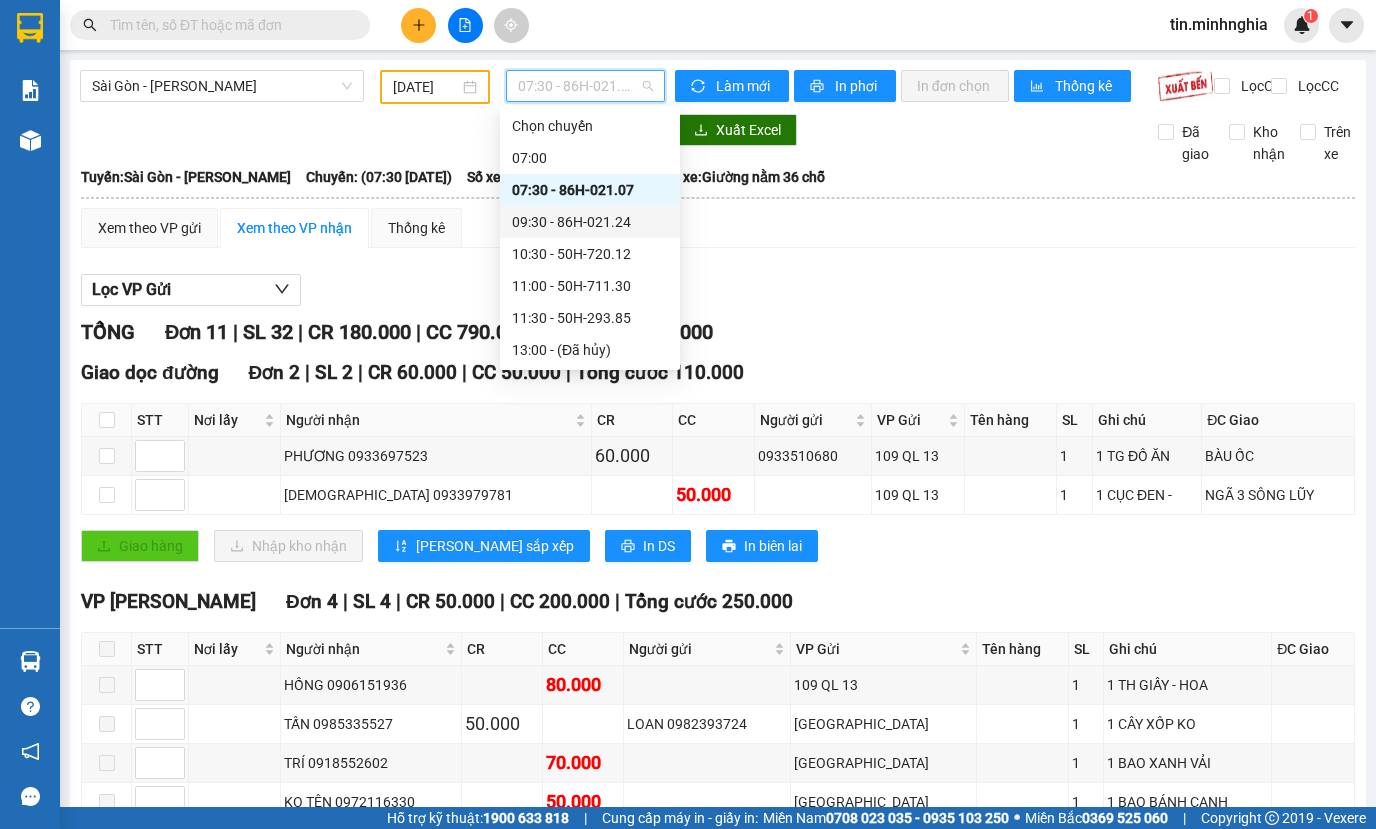 click on "09:30     - 86H-021.24" at bounding box center (590, 222) 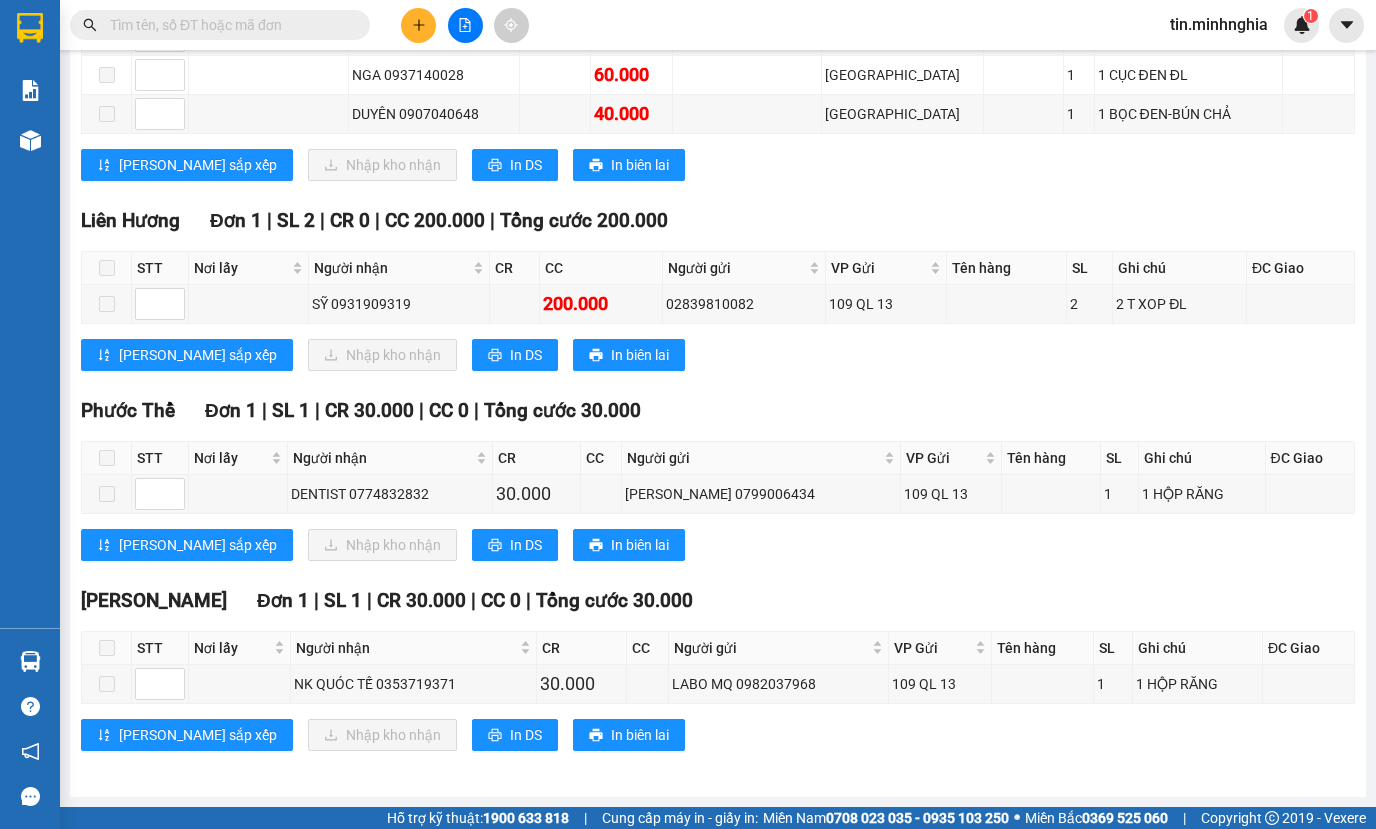 scroll, scrollTop: 0, scrollLeft: 0, axis: both 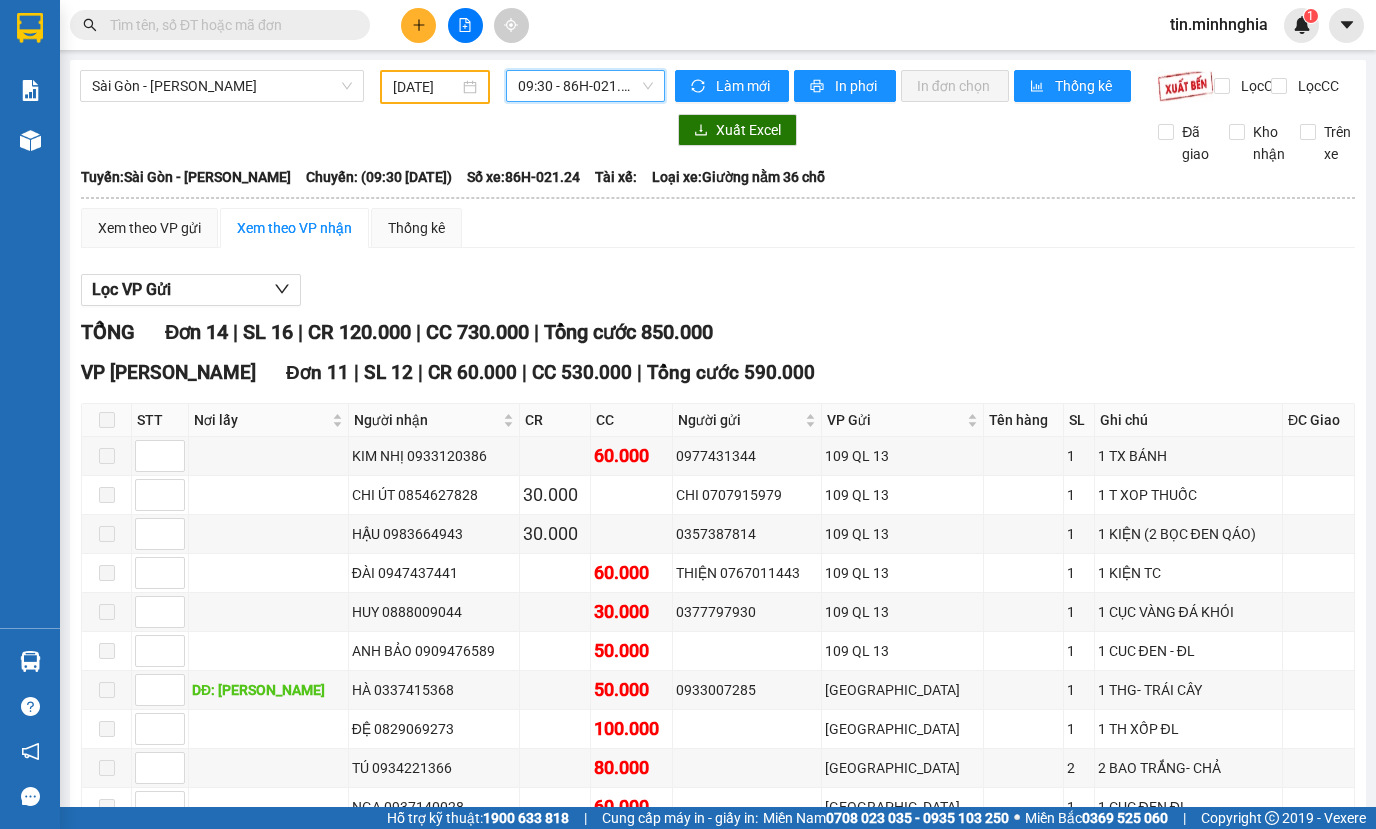 click on "09:30     - 86H-021.24" at bounding box center (585, 86) 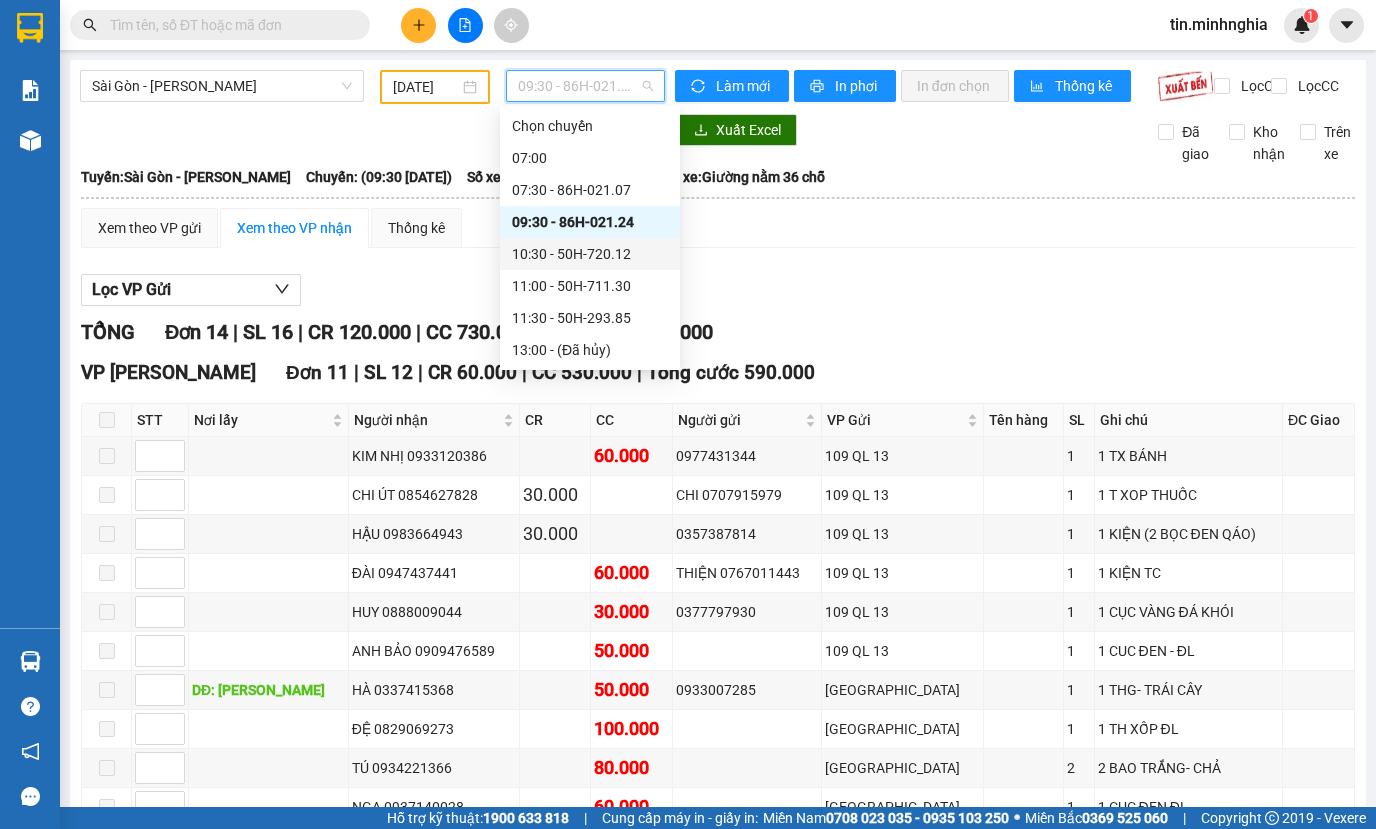 click on "10:30     - 50H-720.12" at bounding box center [590, 254] 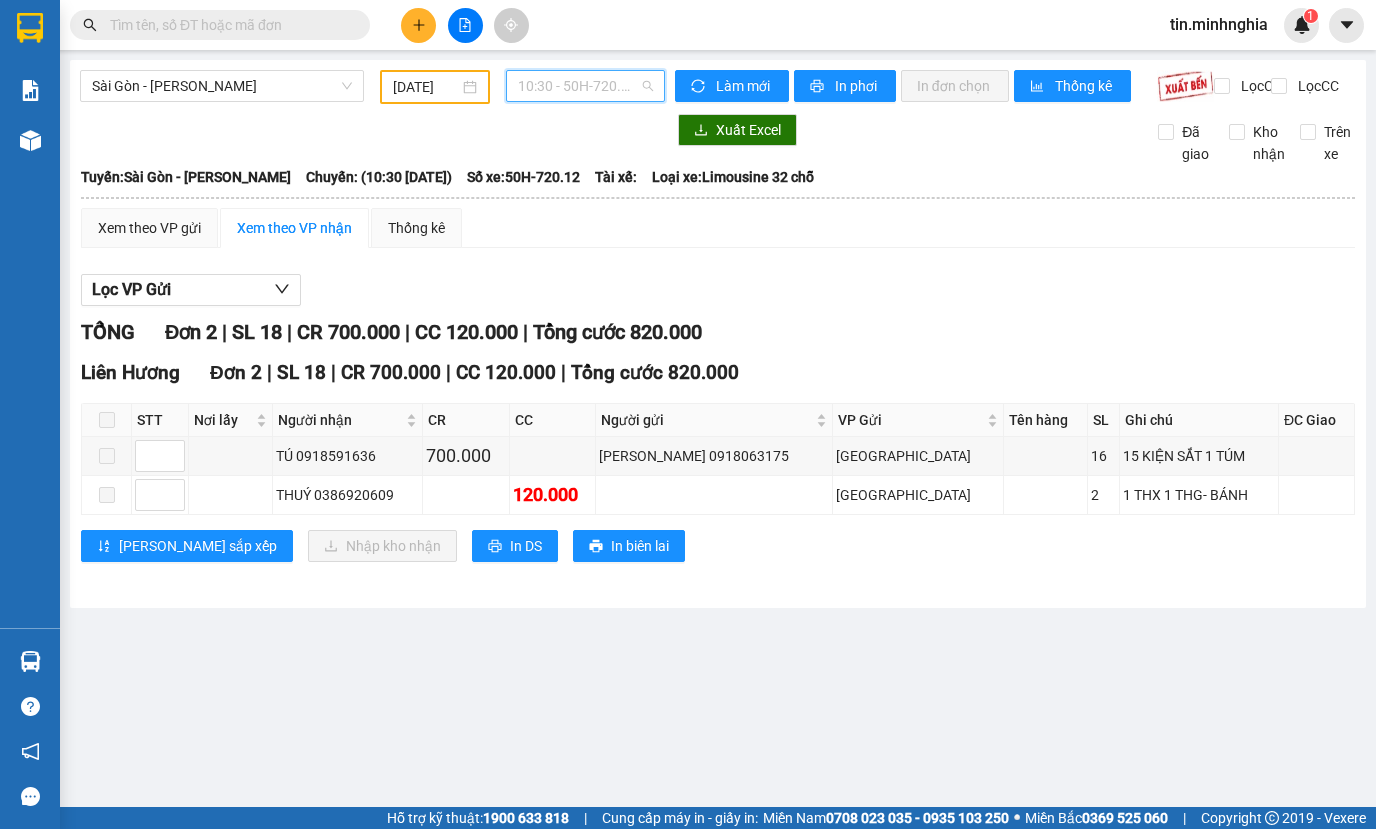 click on "10:30     - 50H-720.12" at bounding box center (585, 86) 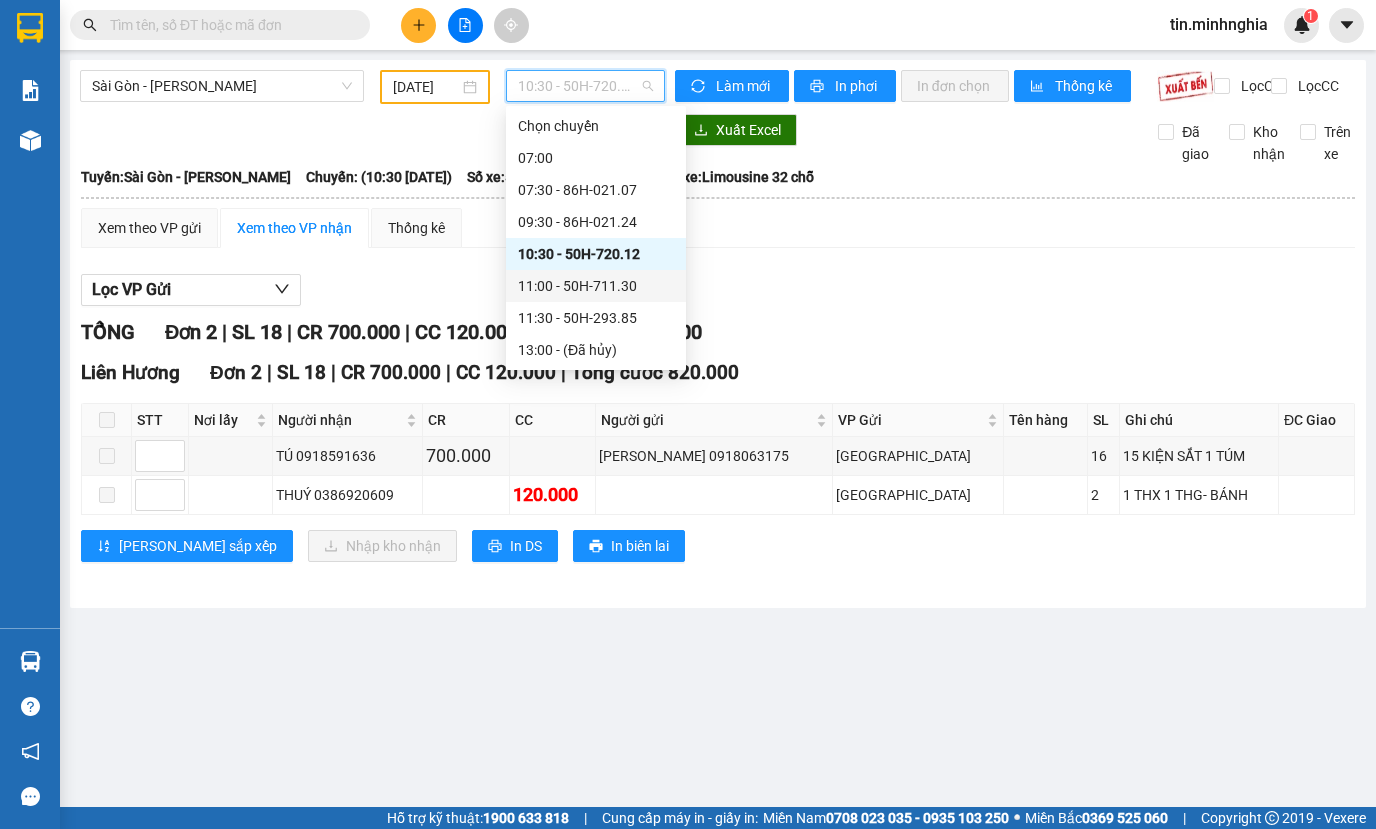 click on "11:00     - 50H-711.30" at bounding box center (596, 286) 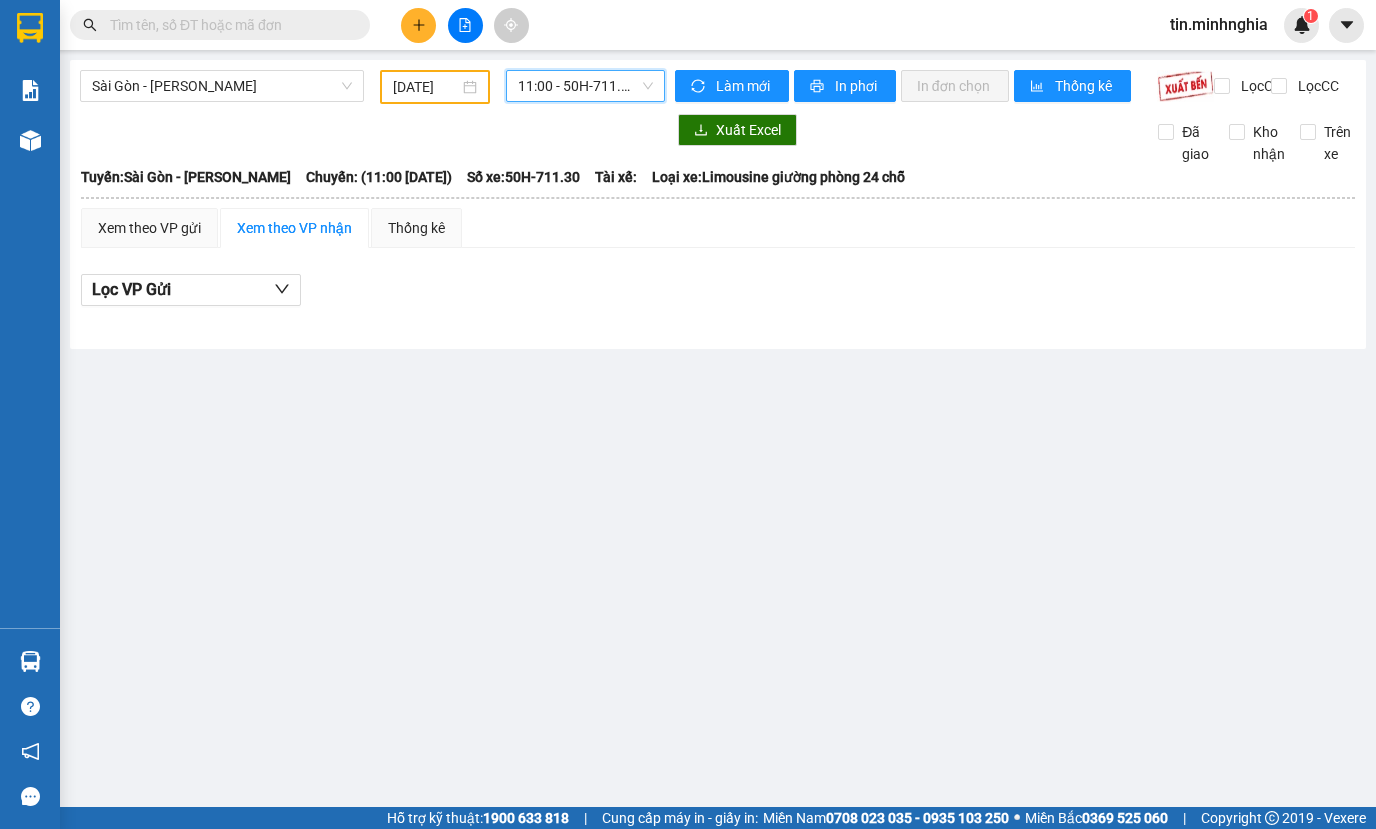 click on "11:00     - 50H-711.30" at bounding box center (585, 86) 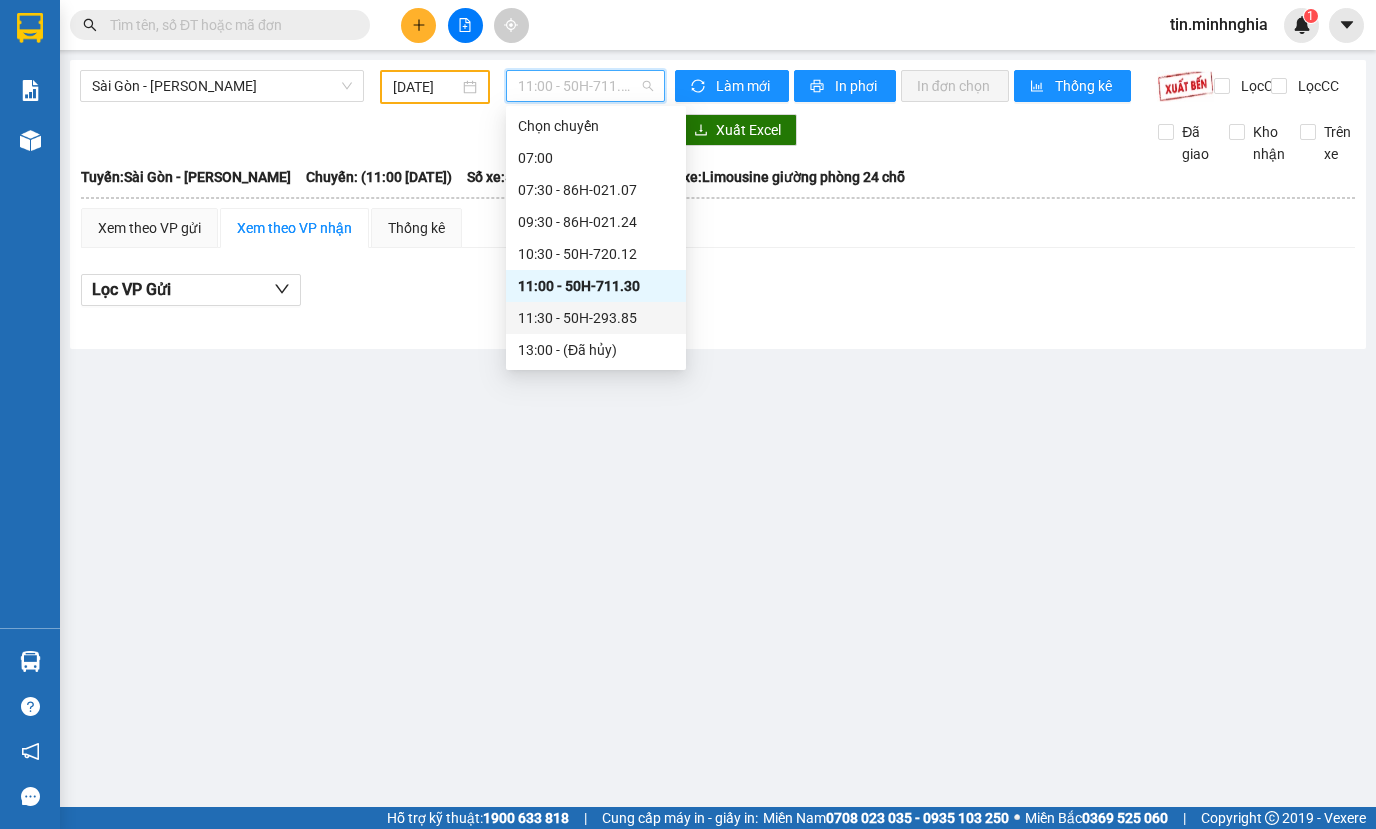 click on "11:30     - 50H-293.85" at bounding box center [596, 318] 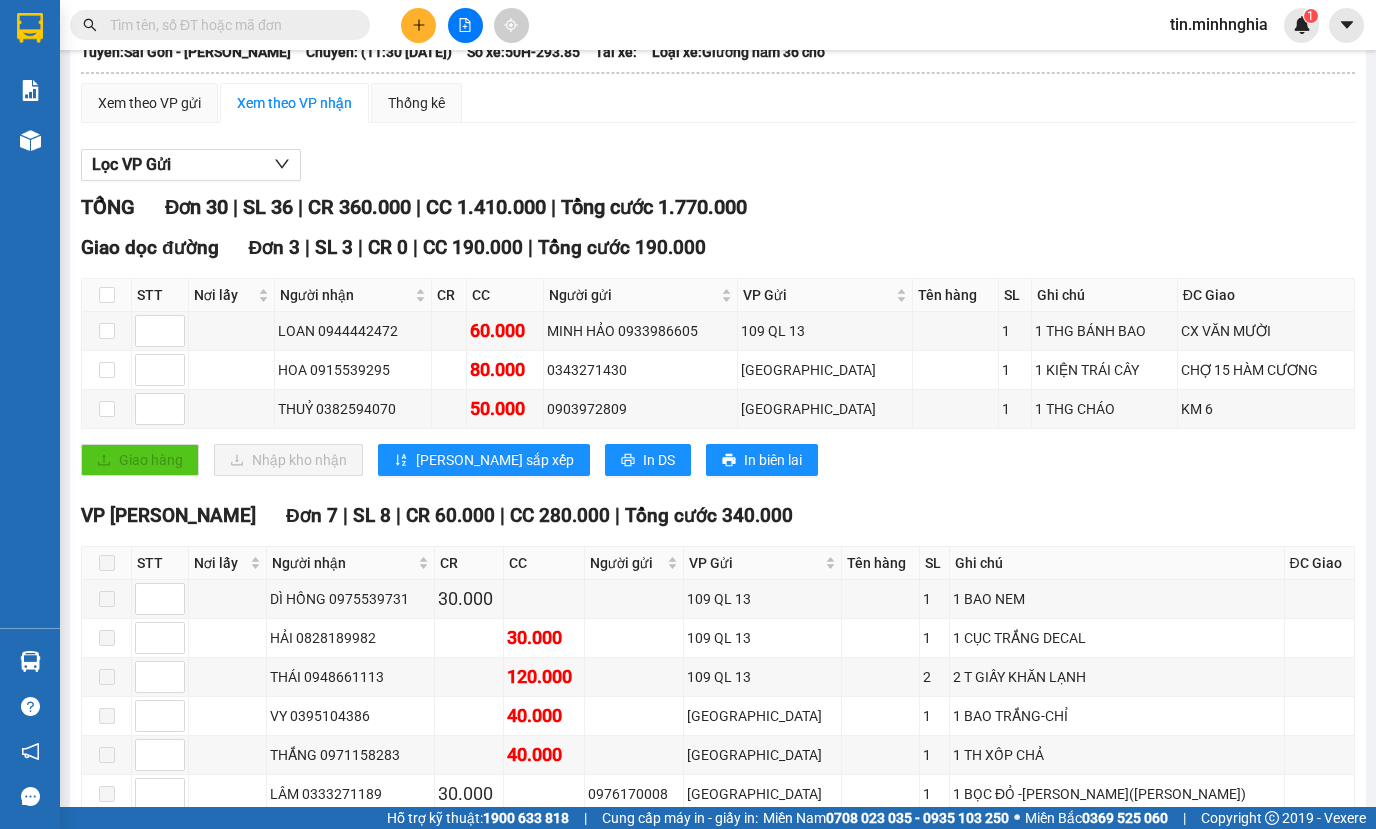 scroll, scrollTop: 0, scrollLeft: 0, axis: both 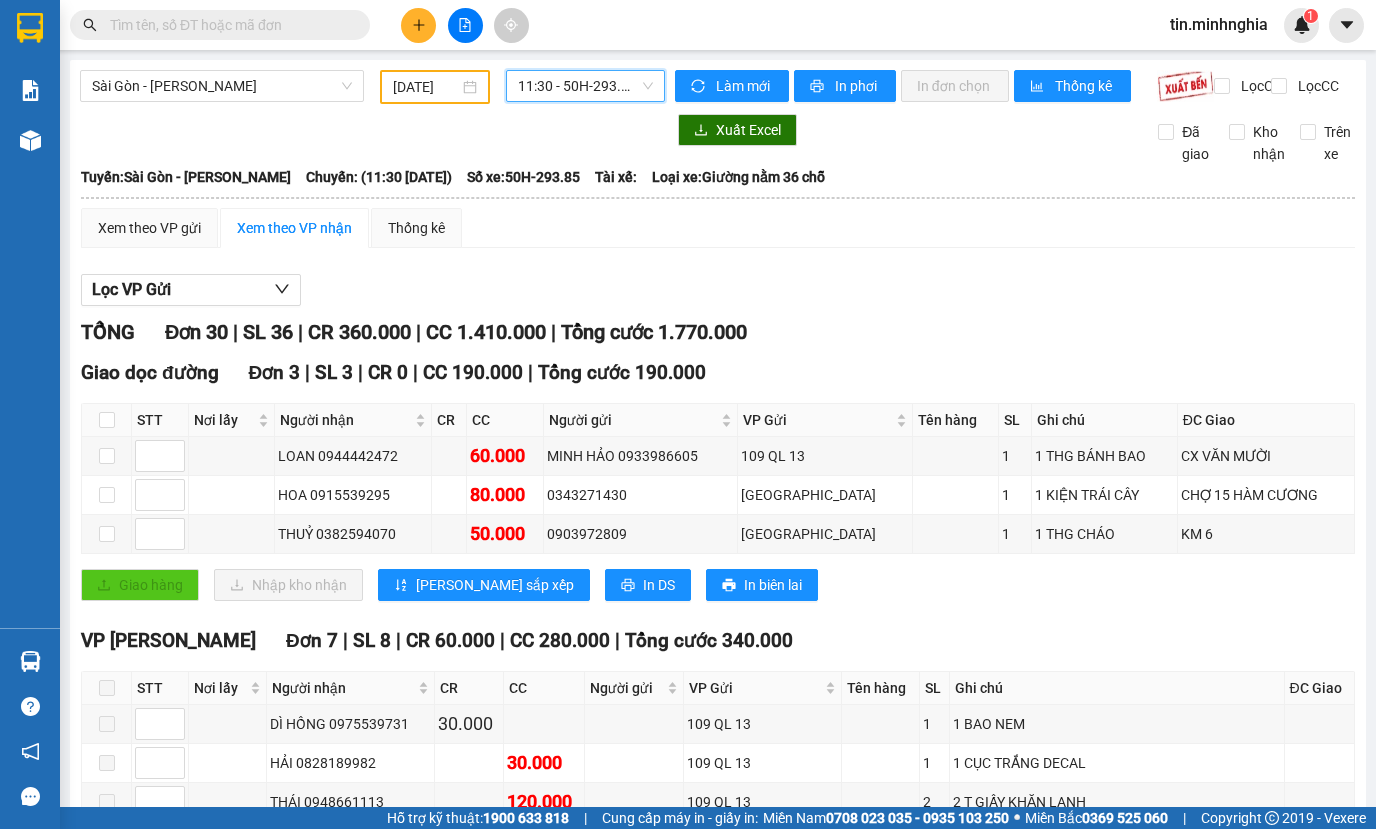 click on "11:30     - 50H-293.85" at bounding box center (585, 86) 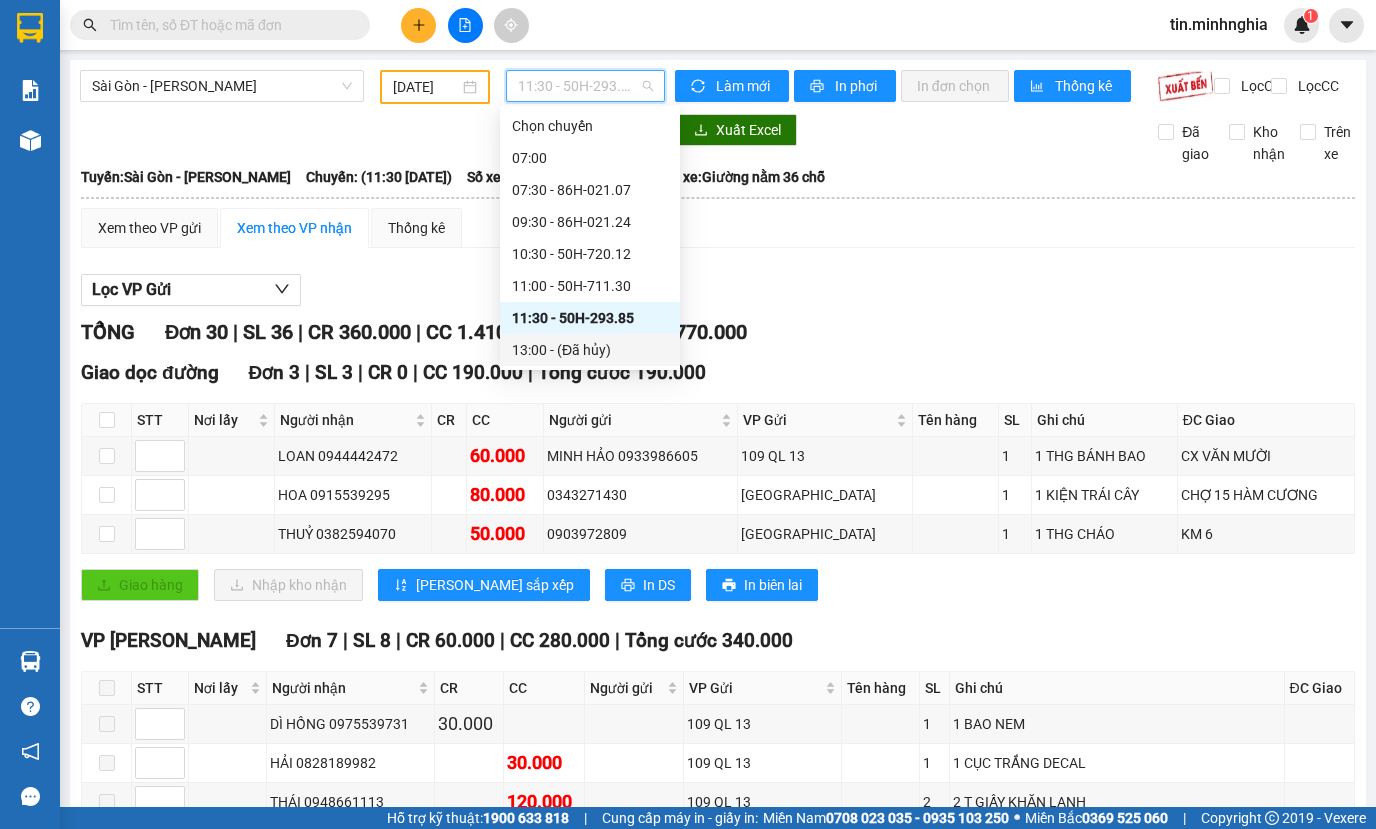 click on "13:00     - (Đã hủy)" at bounding box center [590, 350] 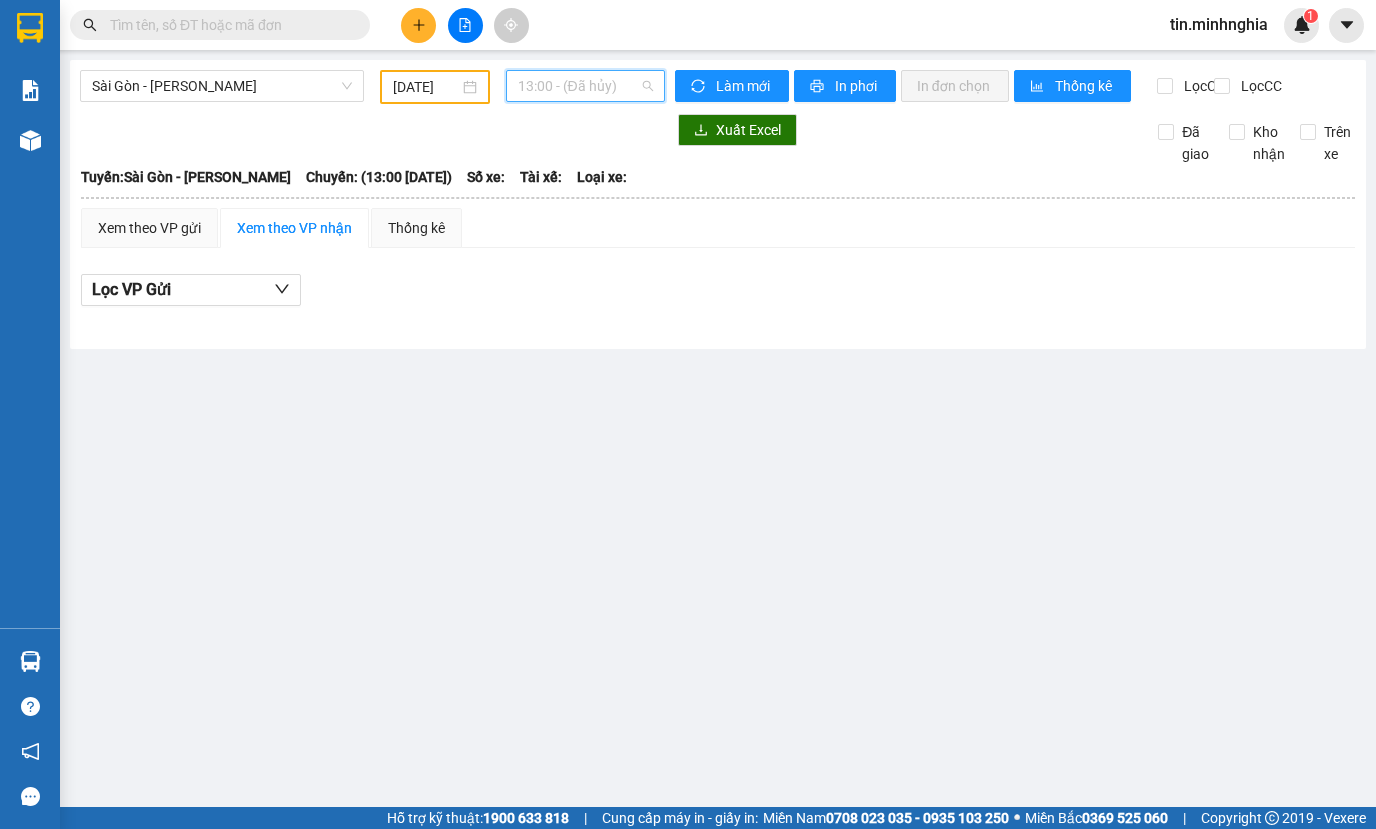 click on "13:00     - (Đã hủy)" at bounding box center (585, 86) 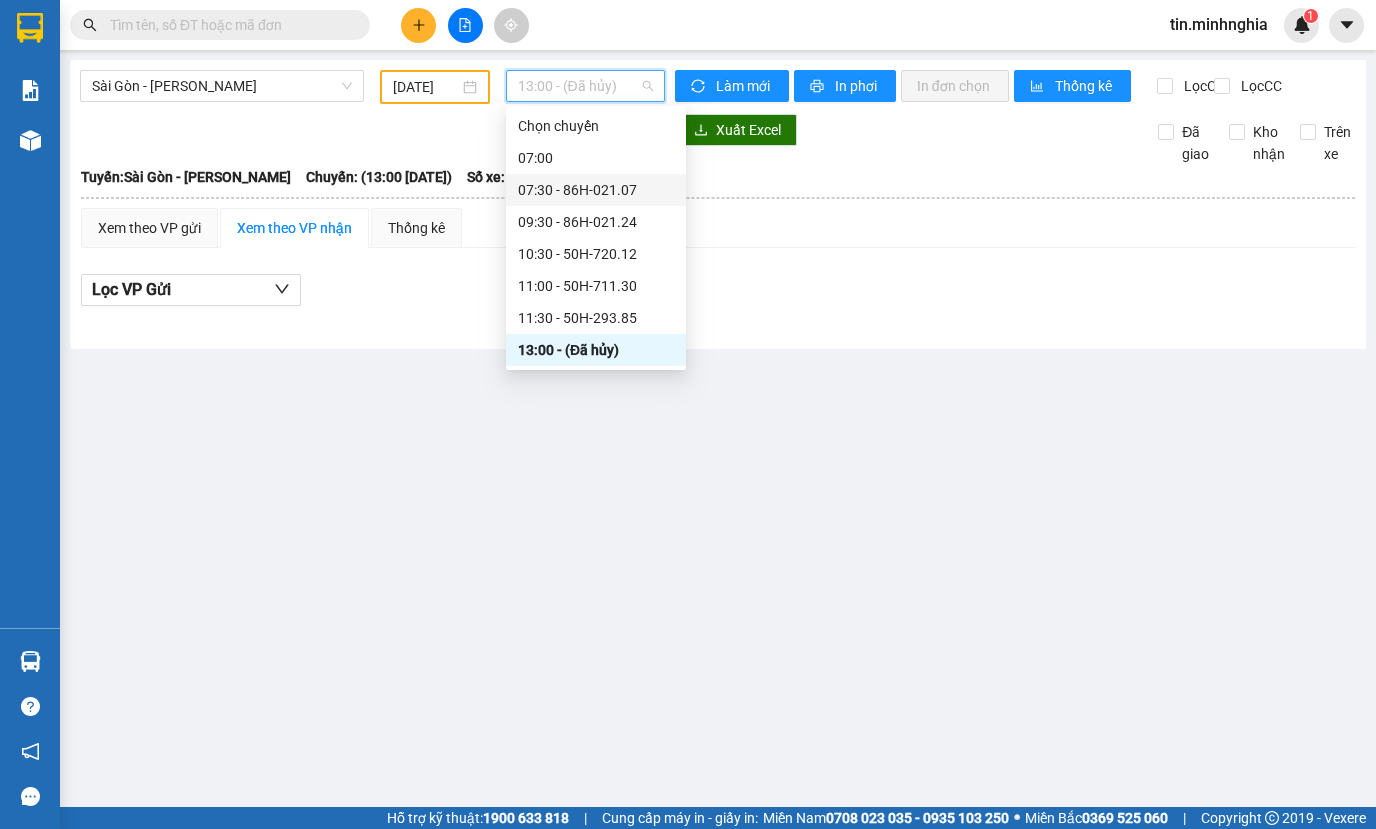 scroll, scrollTop: 100, scrollLeft: 0, axis: vertical 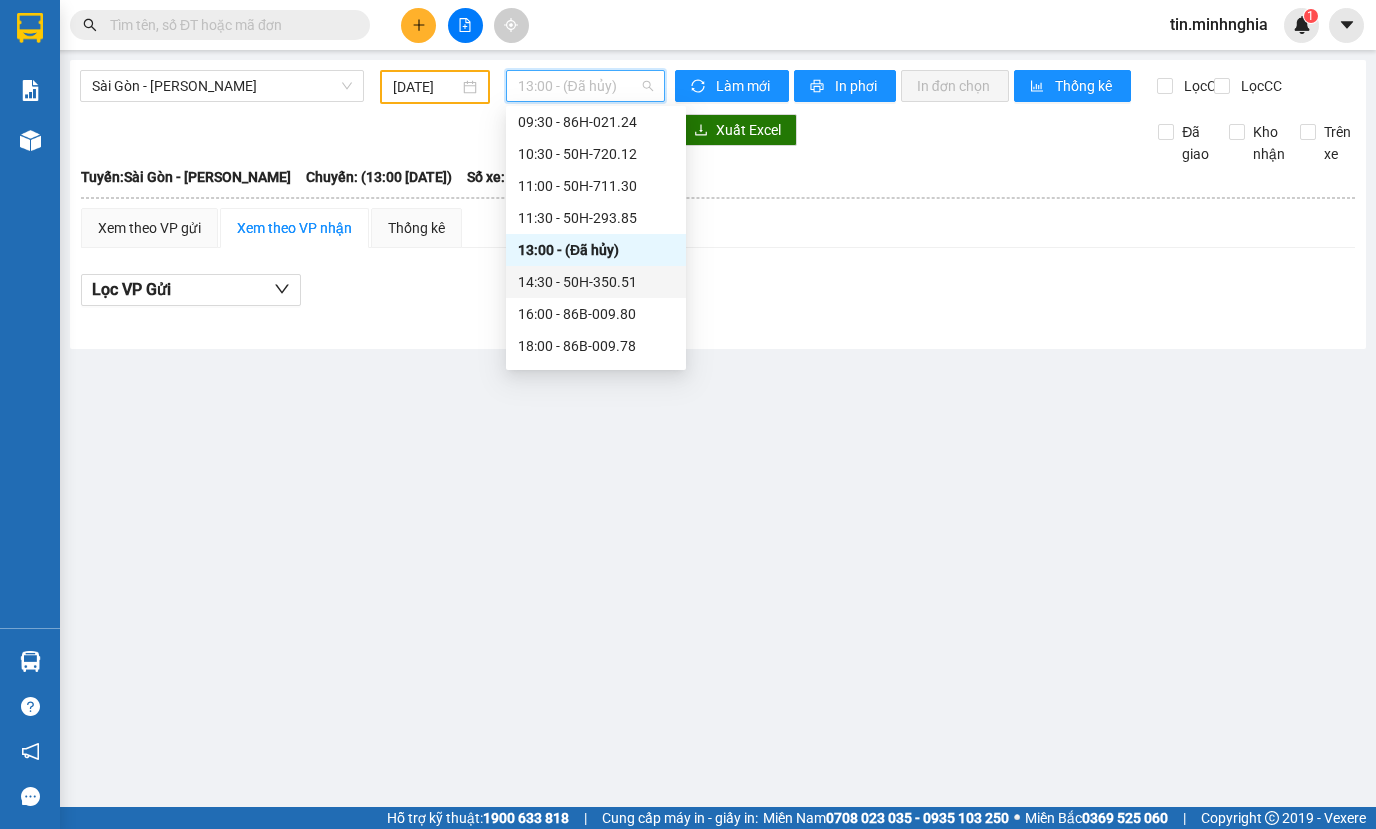 click on "14:30     - 50H-350.51" at bounding box center (596, 282) 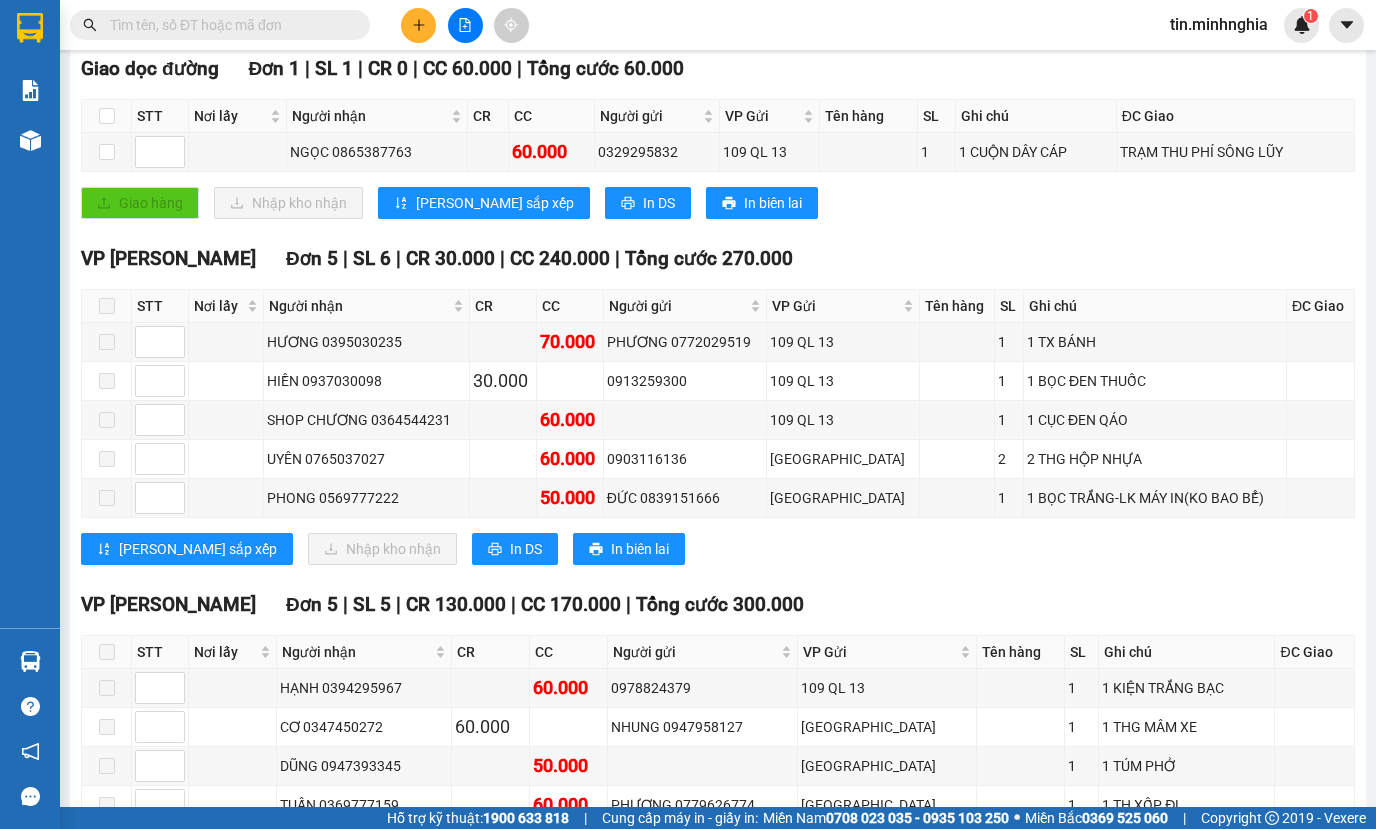 scroll, scrollTop: 0, scrollLeft: 0, axis: both 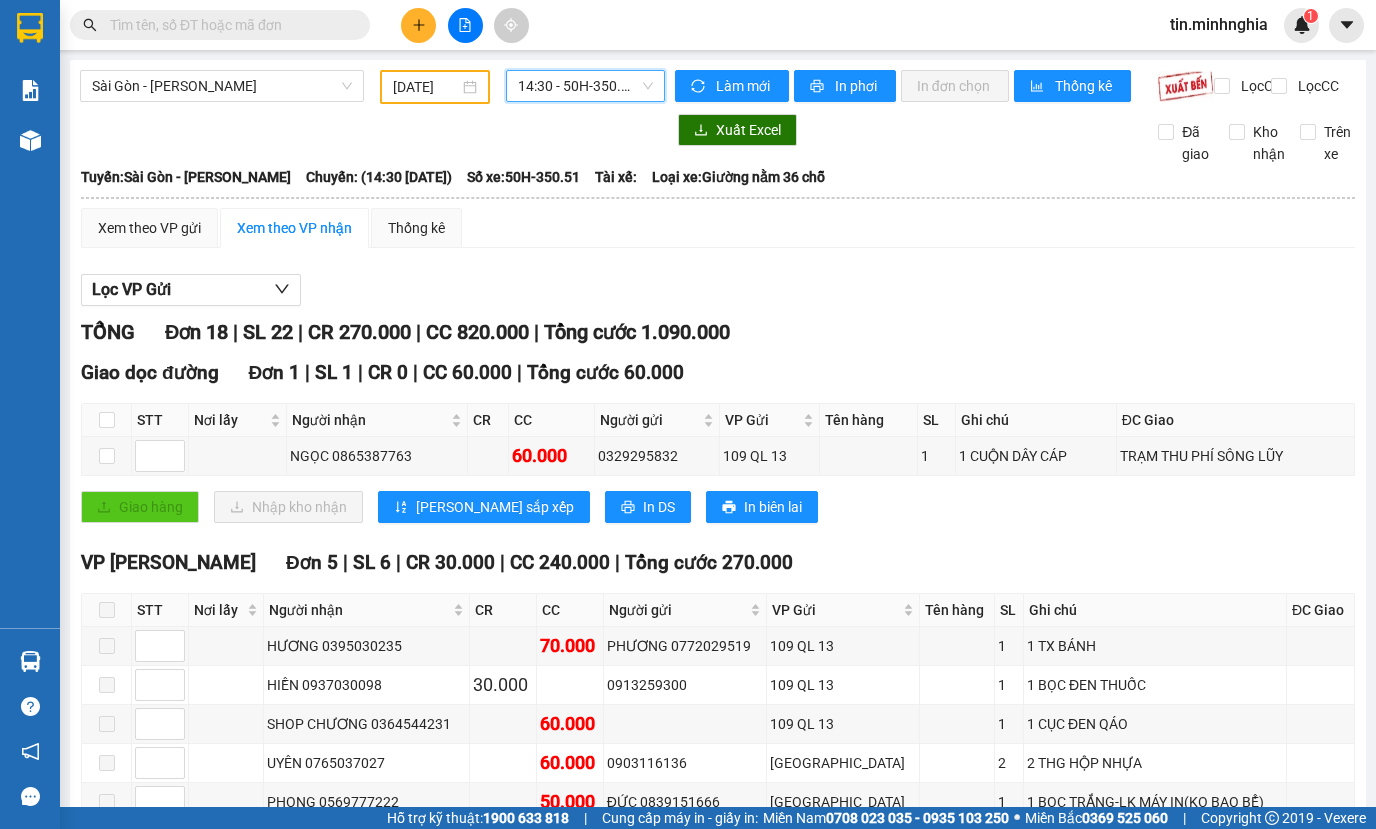 click on "14:30     - 50H-350.51" at bounding box center [585, 86] 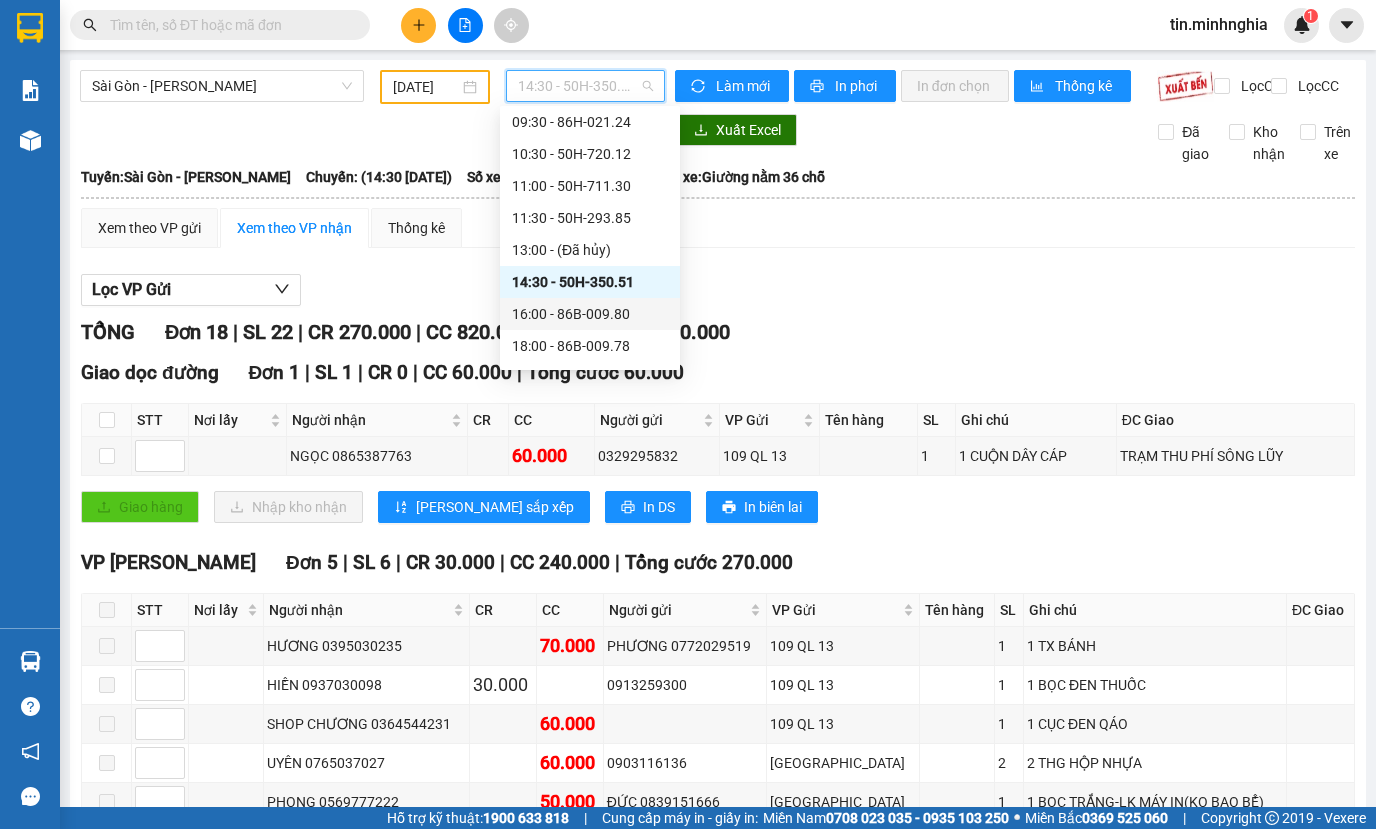click on "16:00     - 86B-009.80" at bounding box center [590, 314] 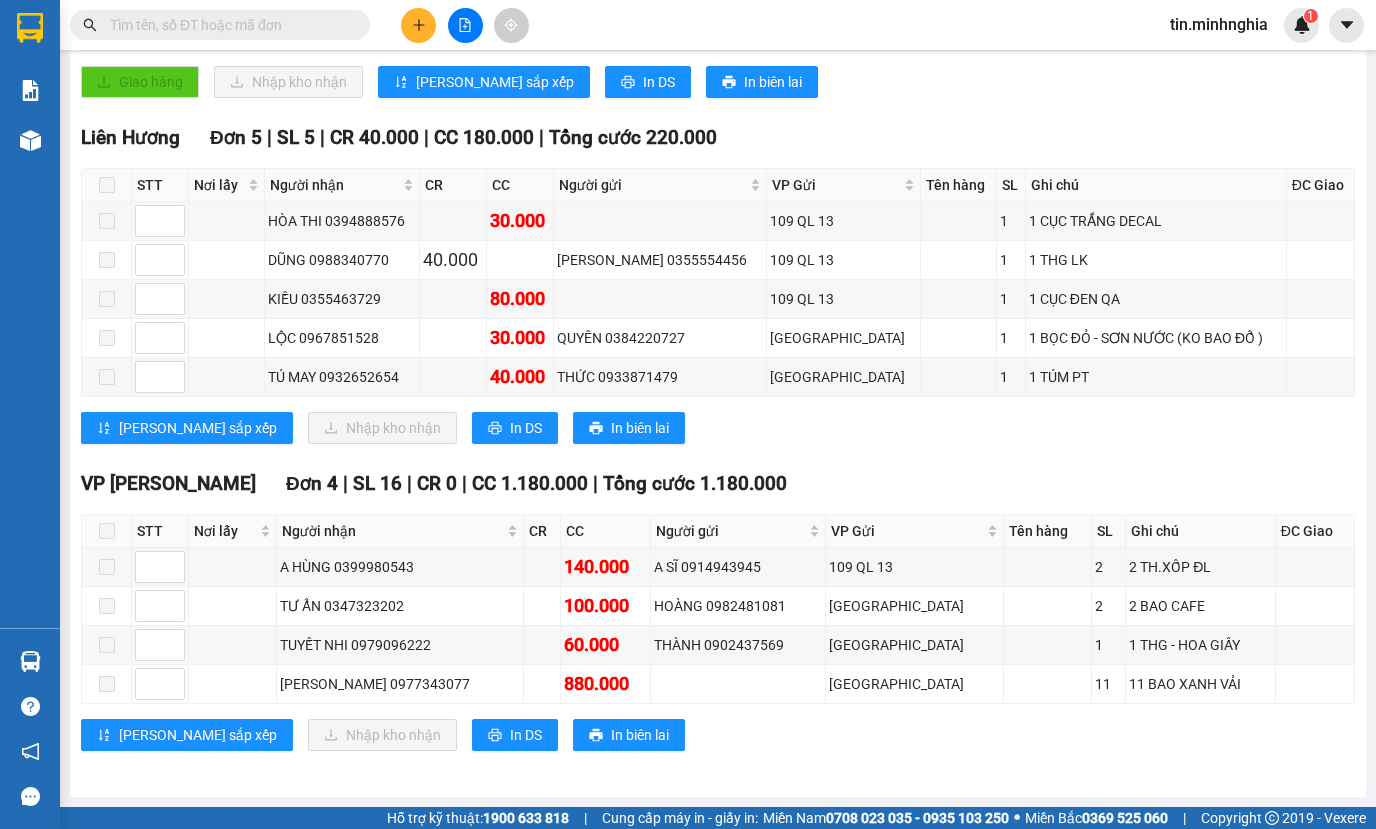 scroll, scrollTop: 0, scrollLeft: 0, axis: both 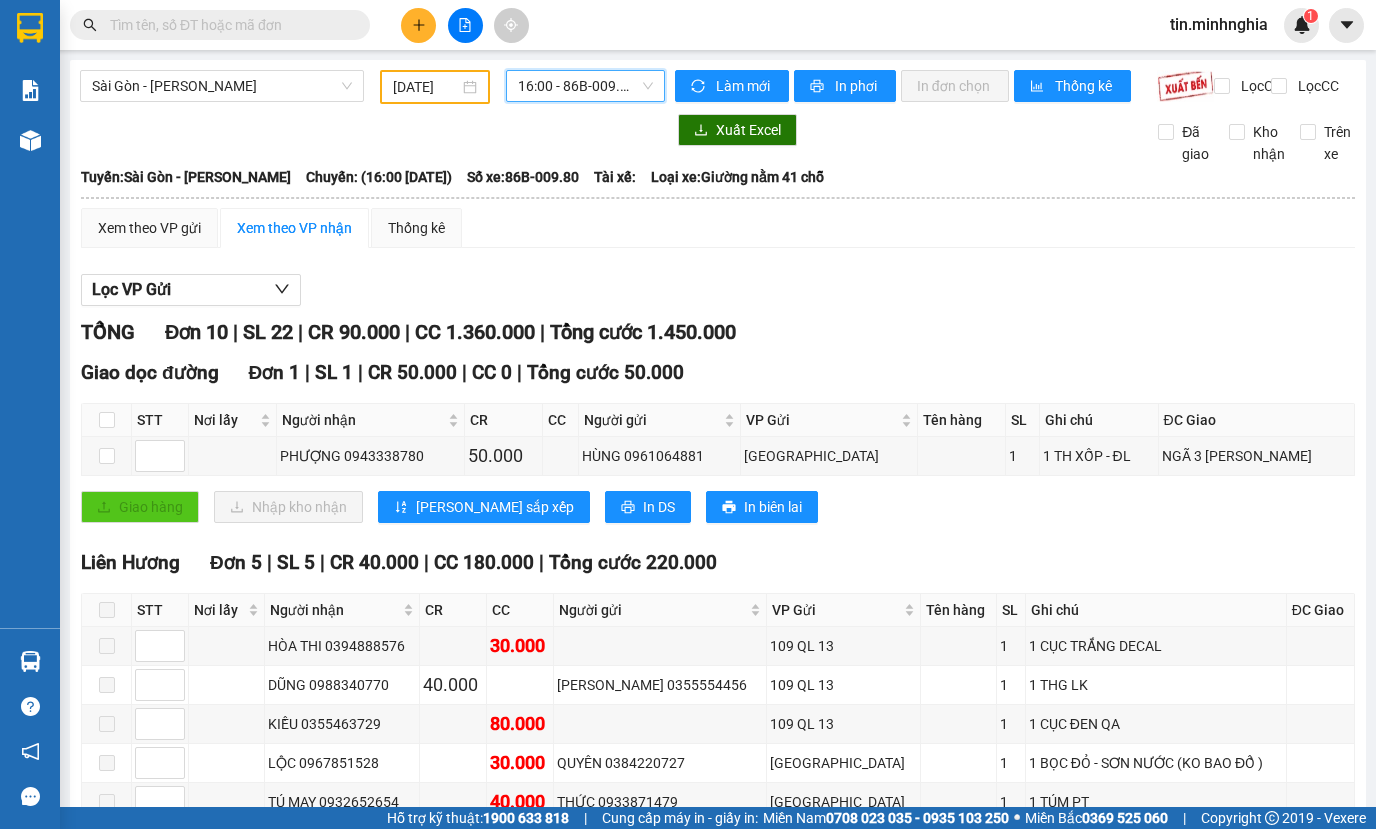 click on "16:00     - 86B-009.80" at bounding box center [585, 86] 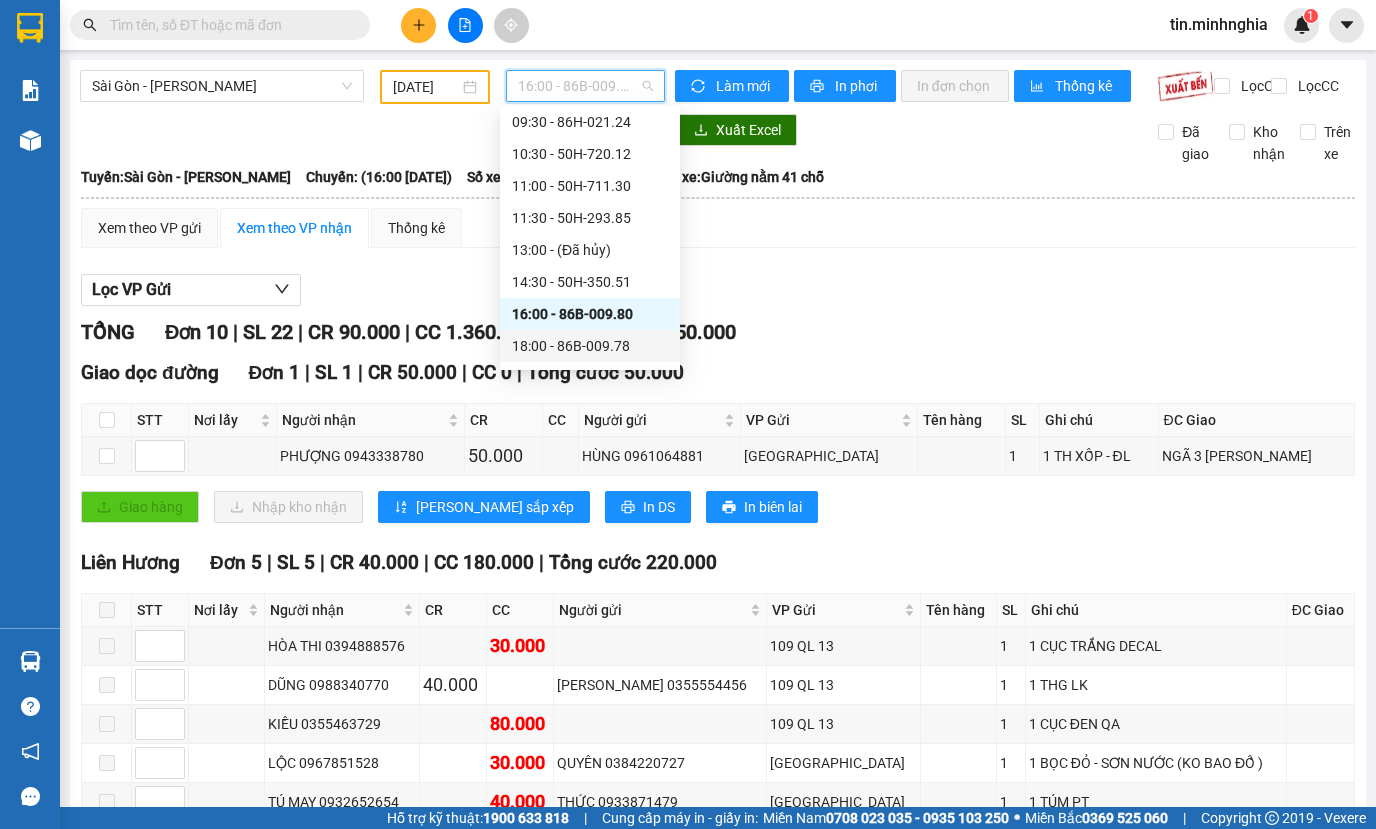 click on "18:00     - 86B-009.78" at bounding box center [590, 346] 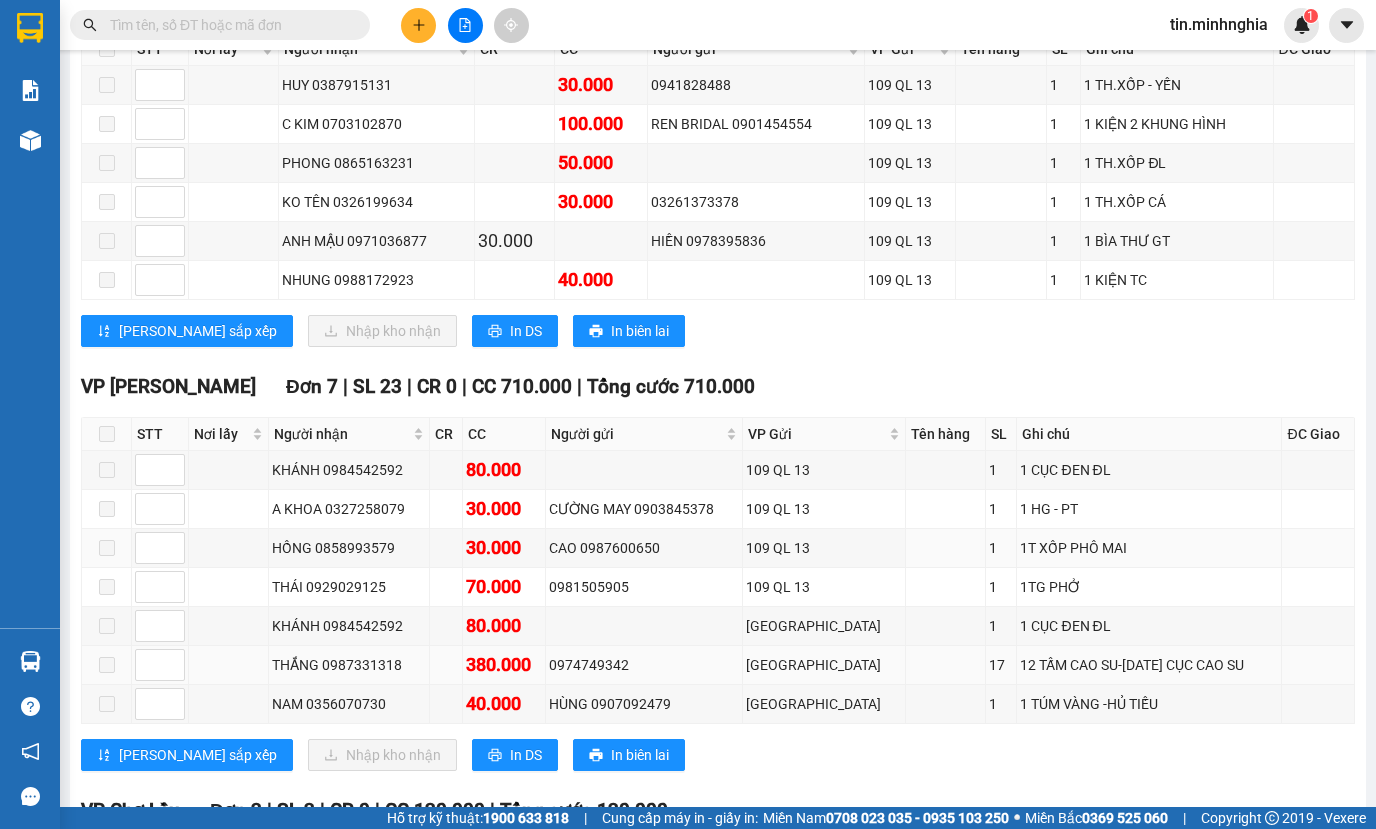 scroll, scrollTop: 900, scrollLeft: 0, axis: vertical 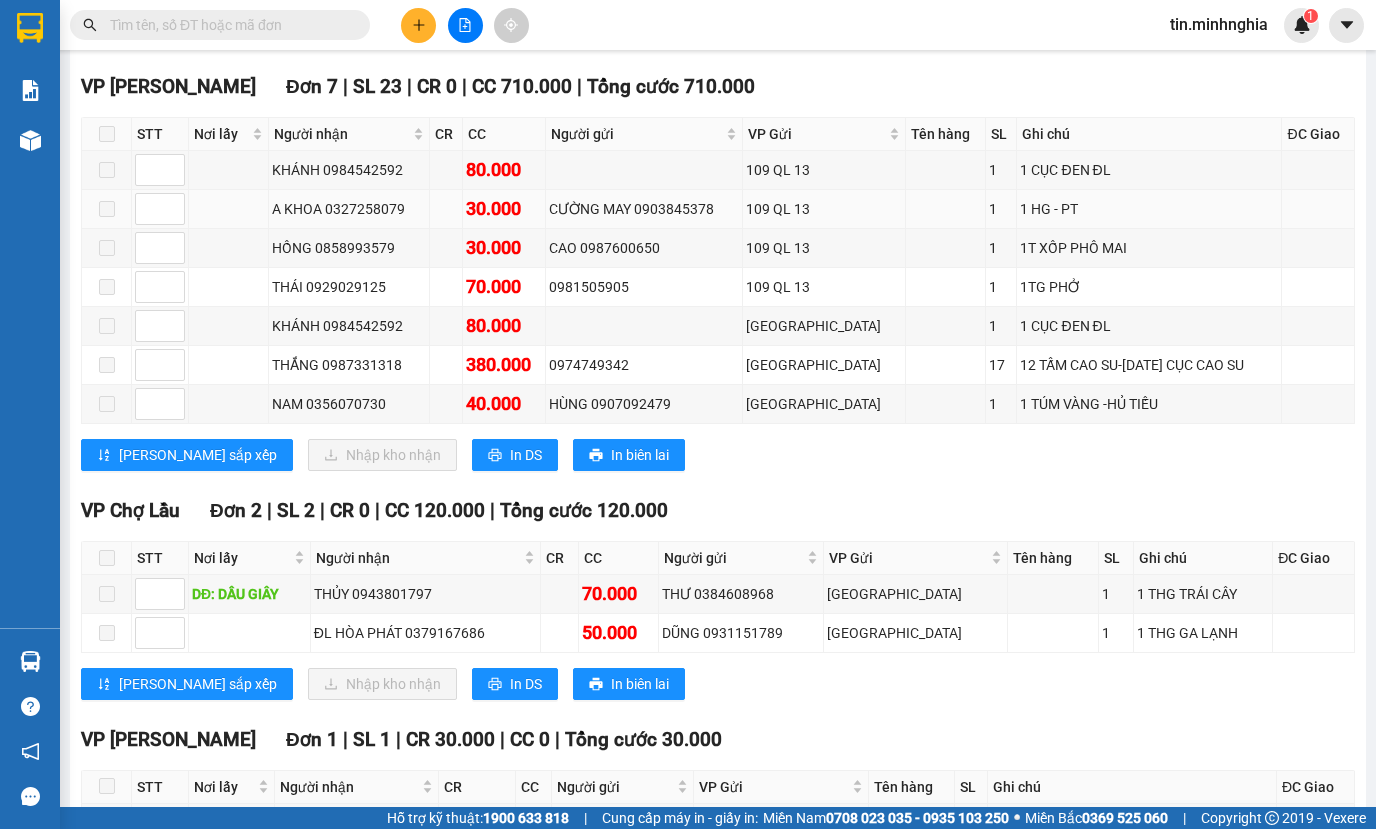click on "CƯỜNG MAY 0903845378" at bounding box center [644, 209] 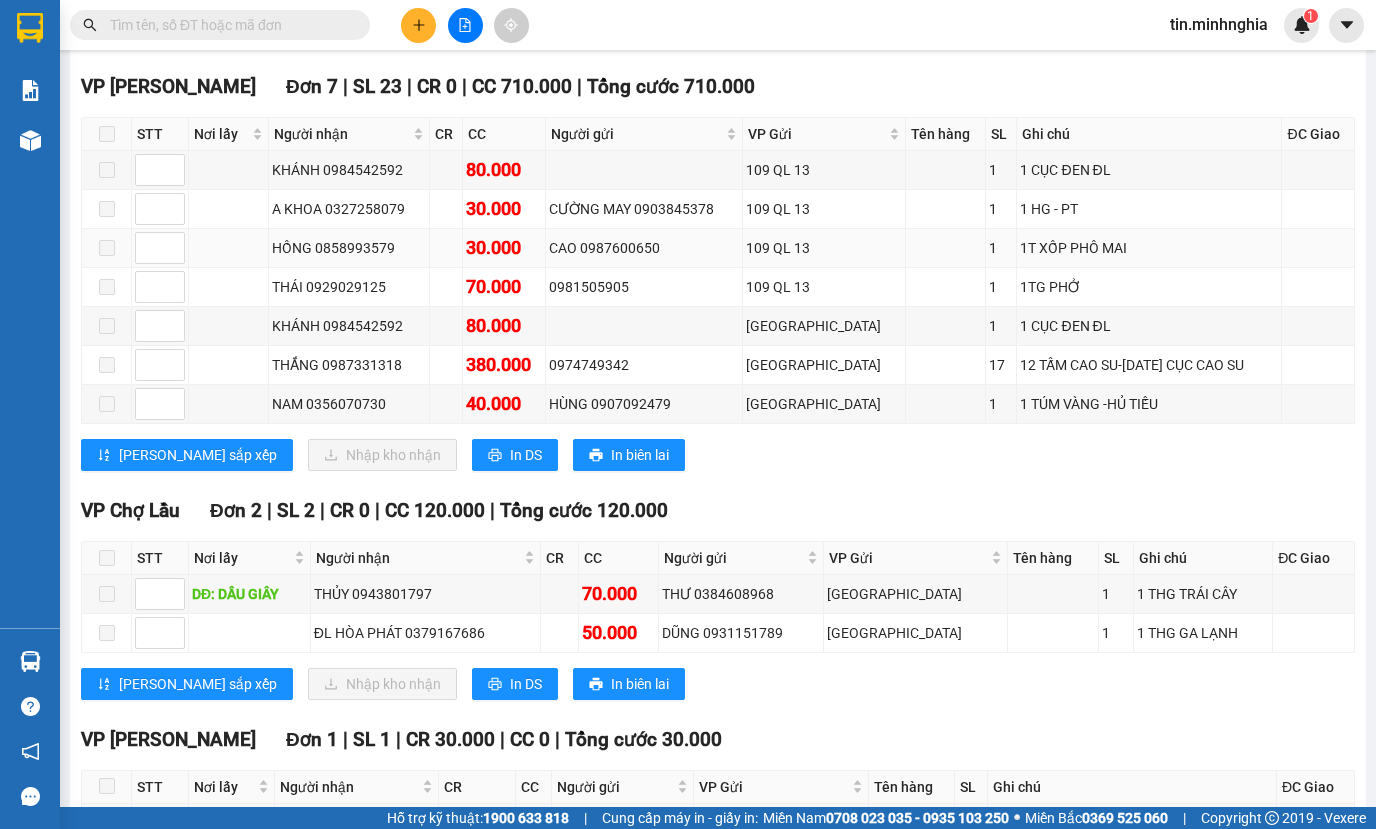 click on "CAO 0987600650" at bounding box center [644, 248] 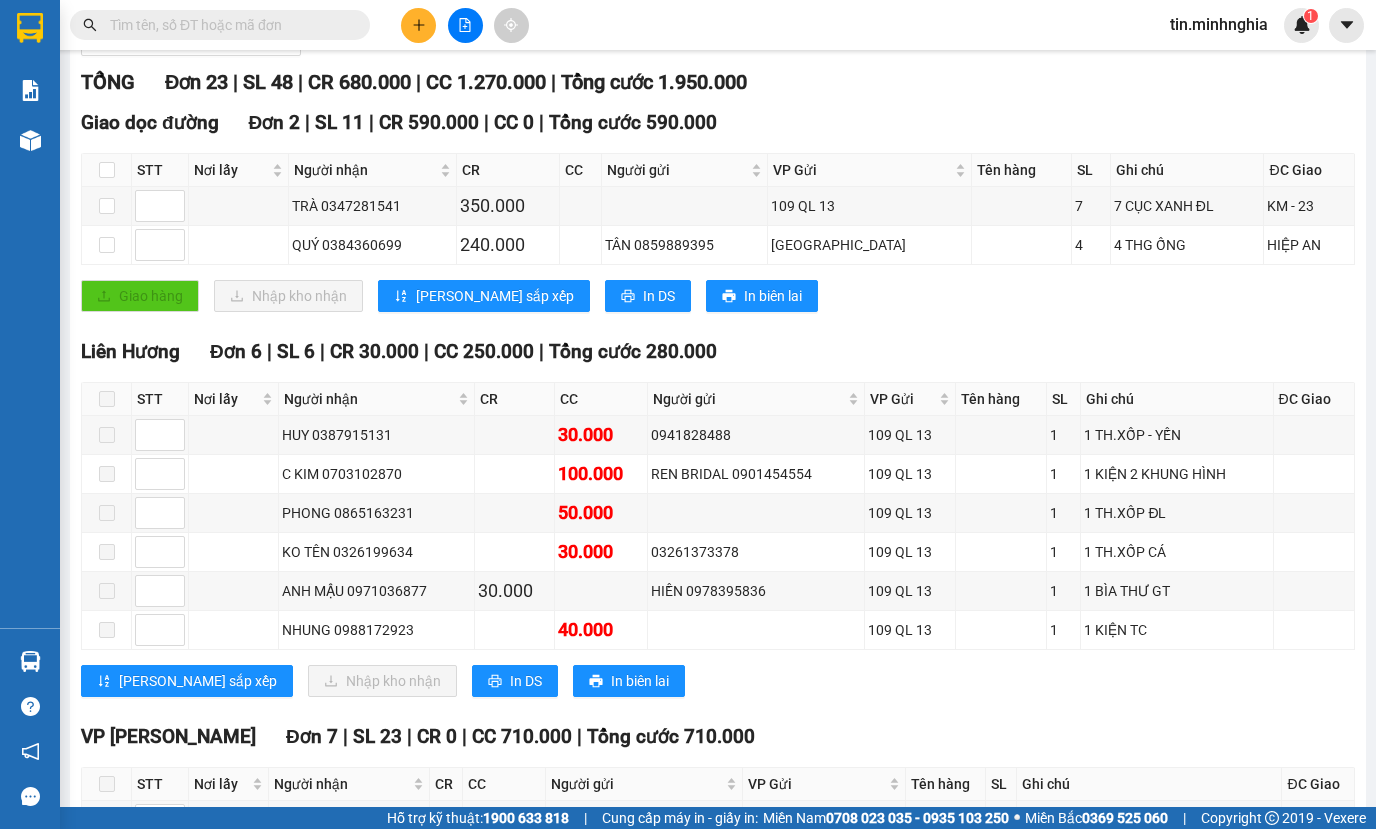 scroll, scrollTop: 0, scrollLeft: 0, axis: both 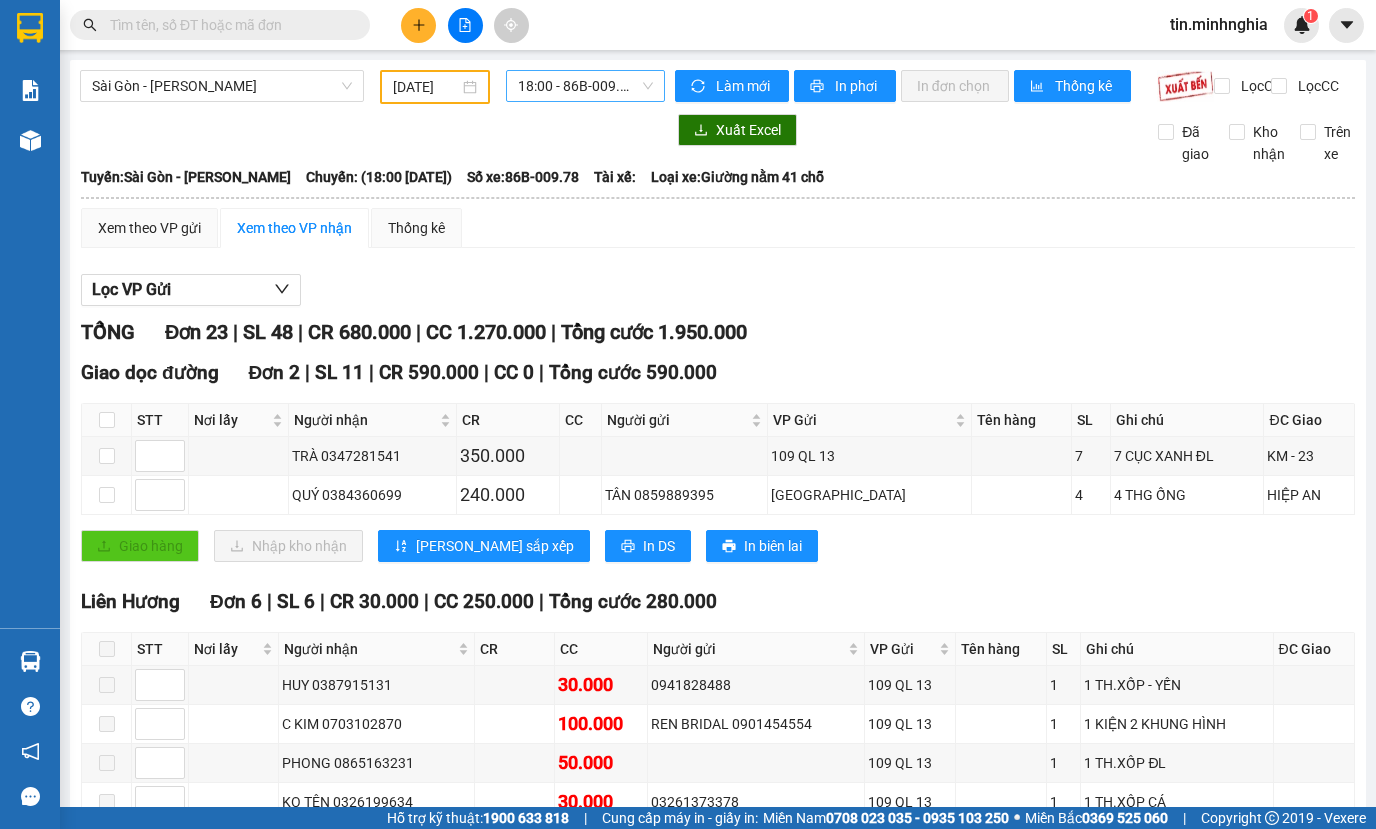 click on "18:00     - 86B-009.78" at bounding box center [585, 86] 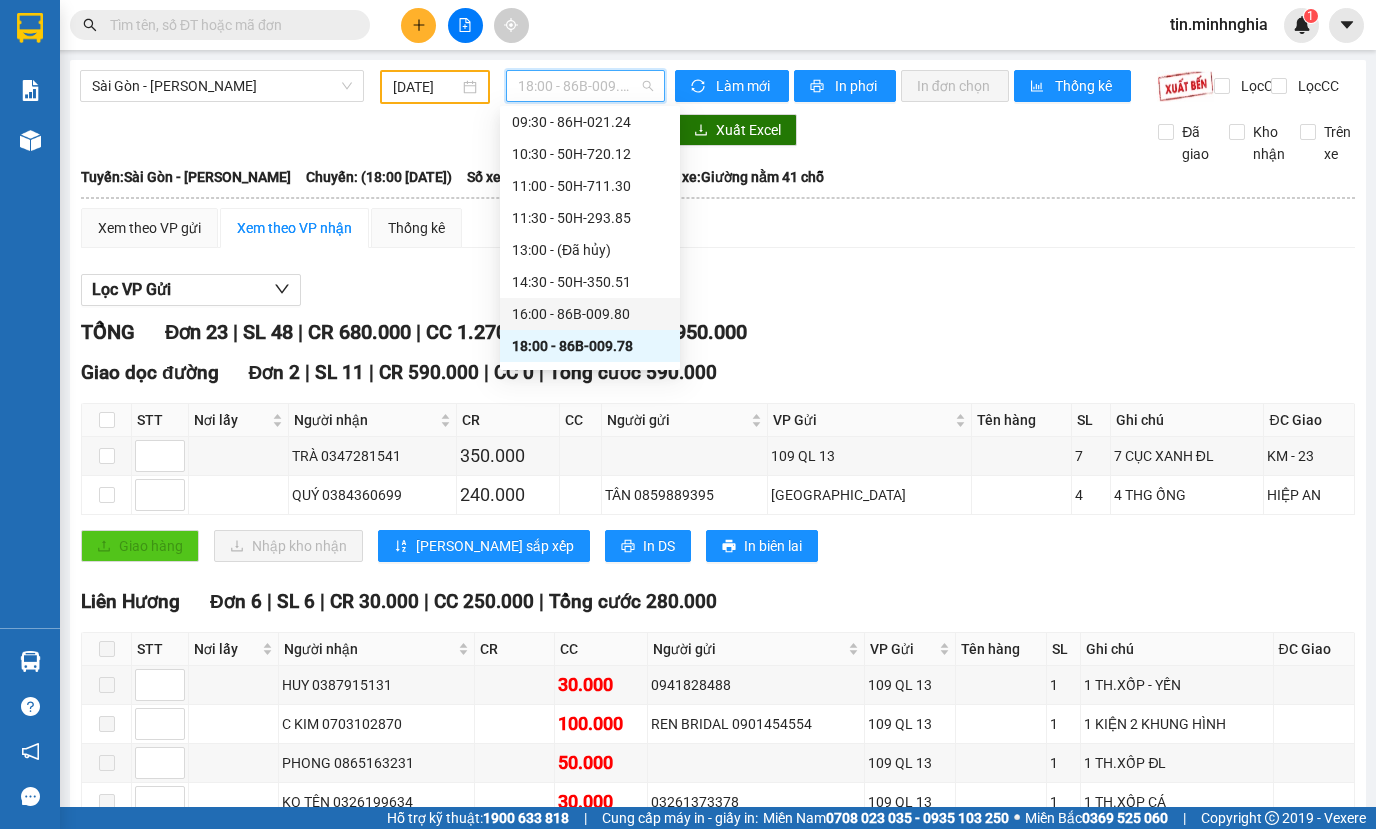 scroll, scrollTop: 256, scrollLeft: 0, axis: vertical 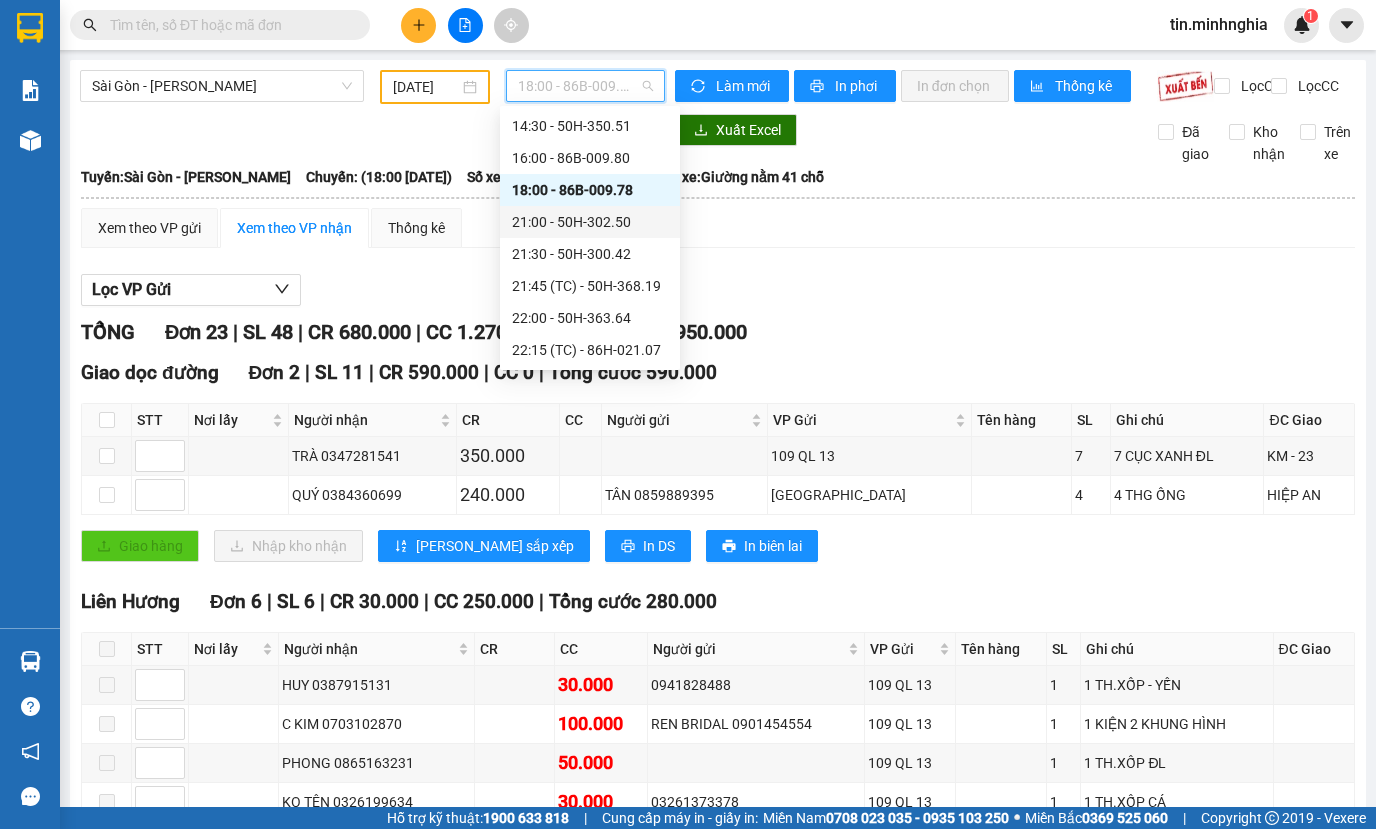 click on "21:00     - 50H-302.50" at bounding box center [590, 222] 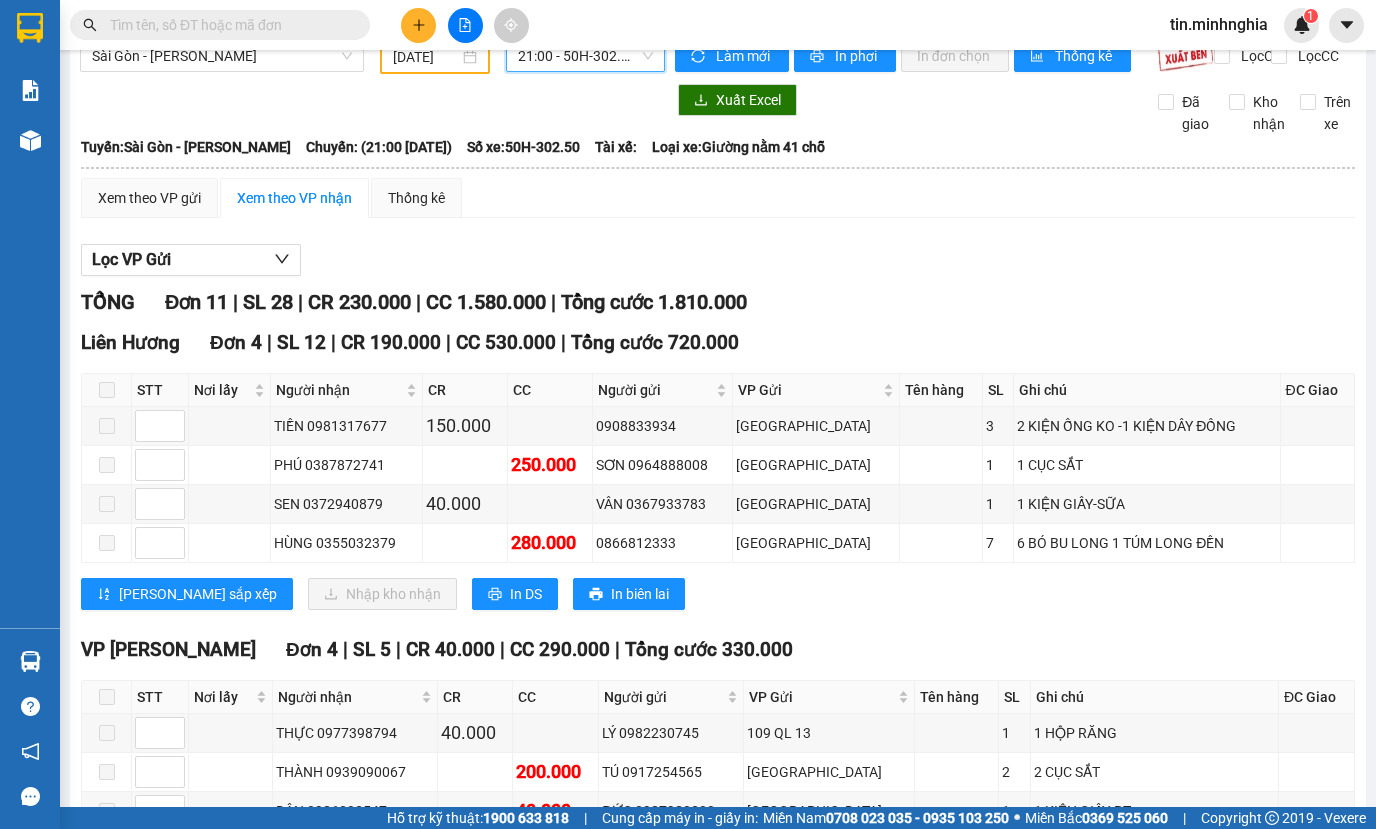 scroll, scrollTop: 0, scrollLeft: 0, axis: both 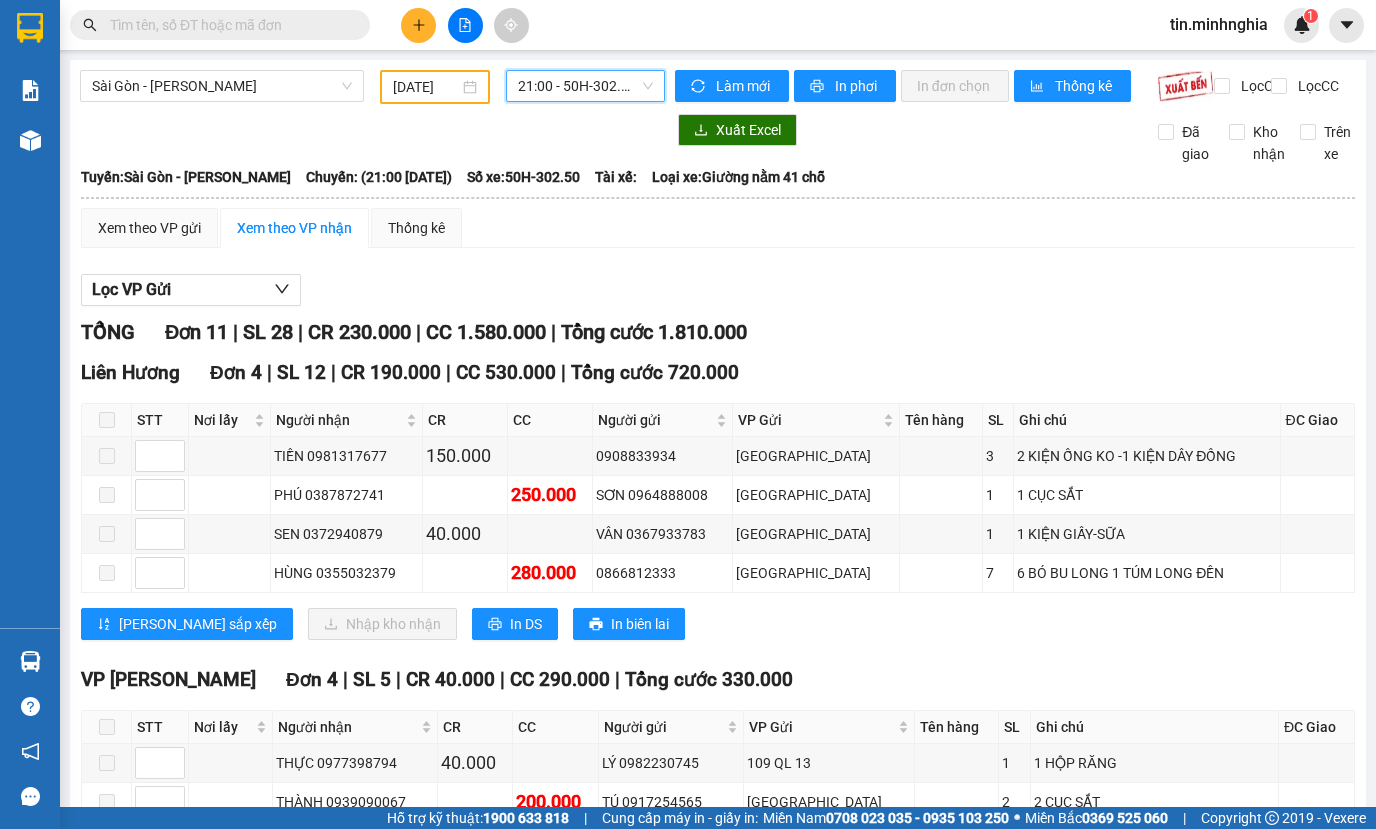click on "21:00     - 50H-302.50" at bounding box center [585, 86] 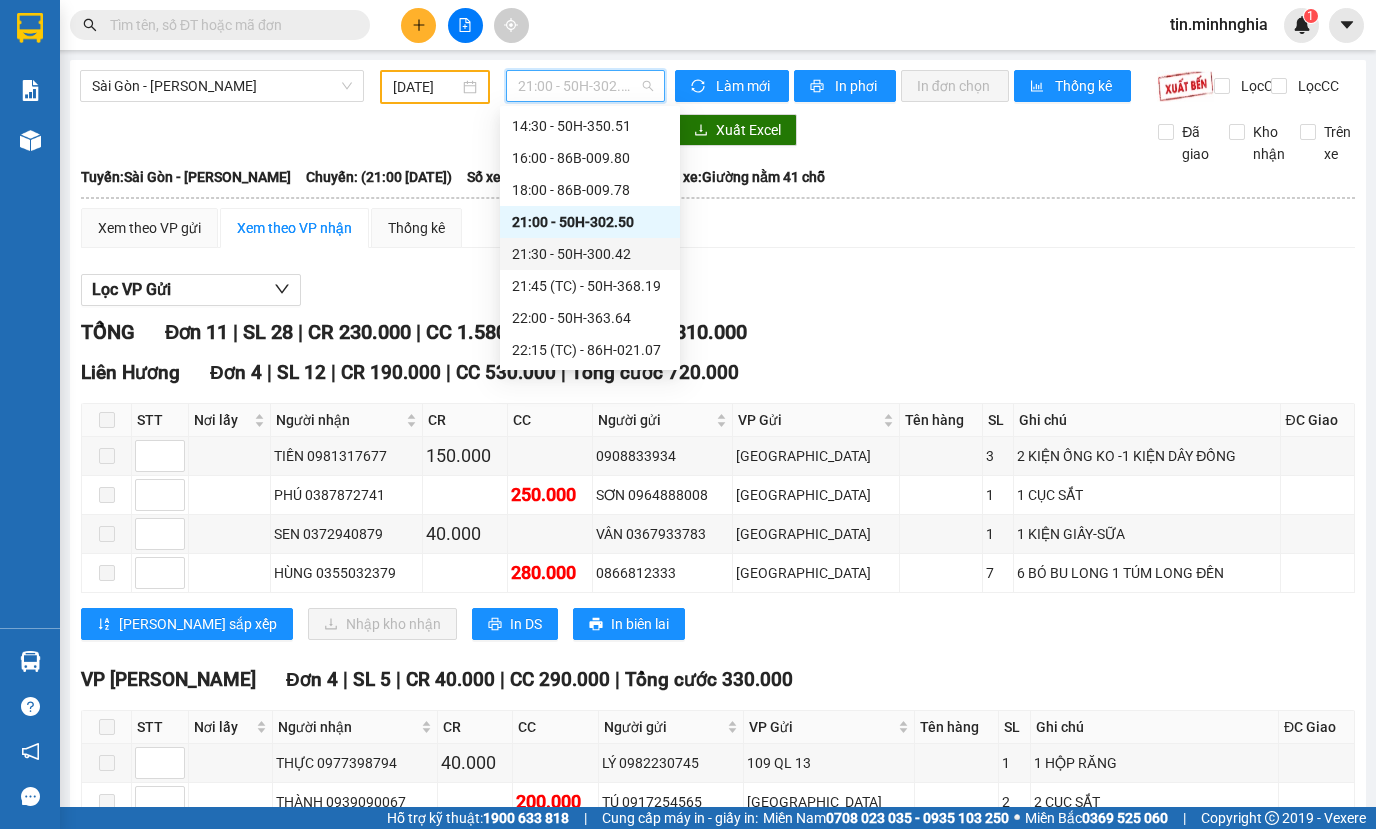 click on "21:30     - 50H-300.42" at bounding box center [590, 254] 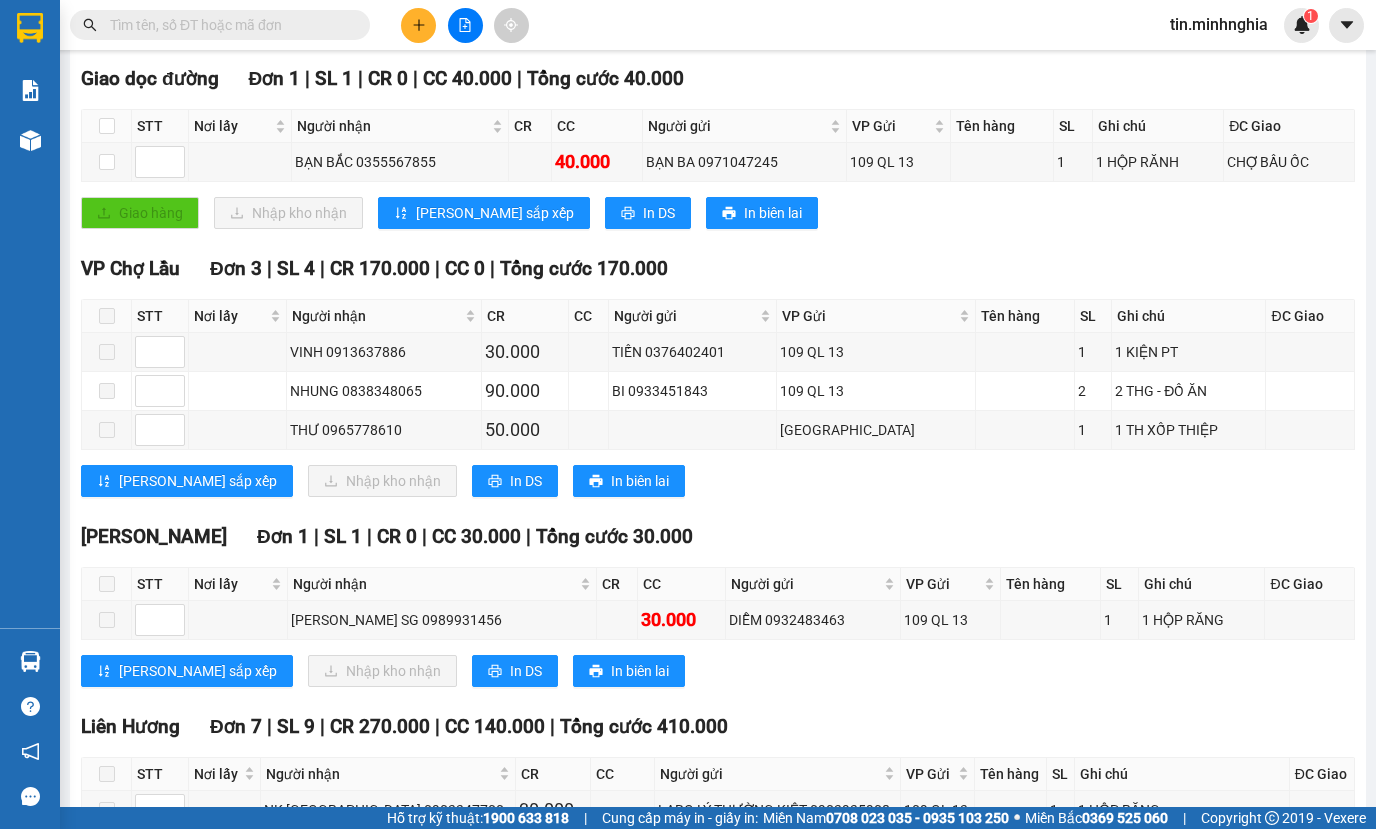 scroll, scrollTop: 0, scrollLeft: 0, axis: both 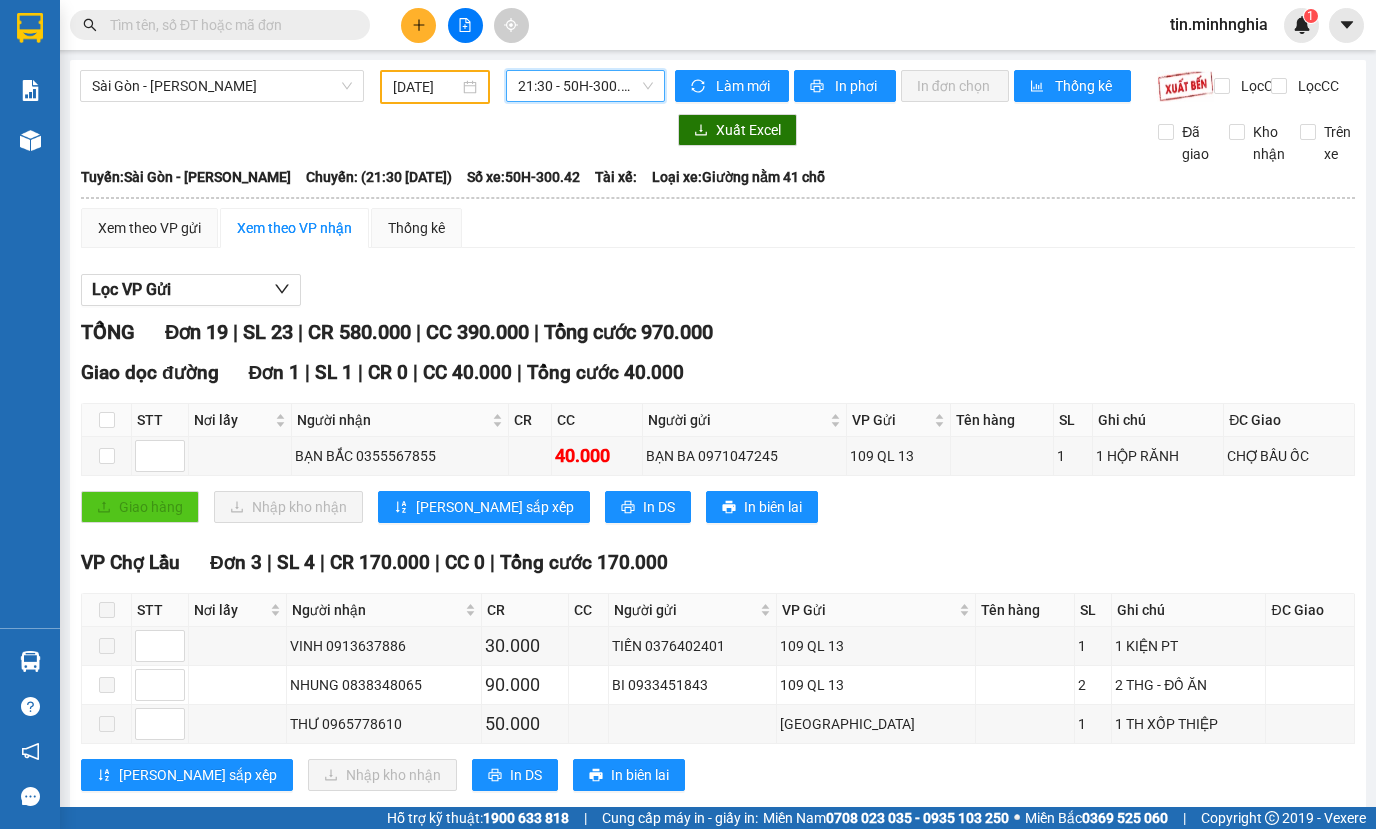 click on "21:30     - 50H-300.42" at bounding box center [585, 86] 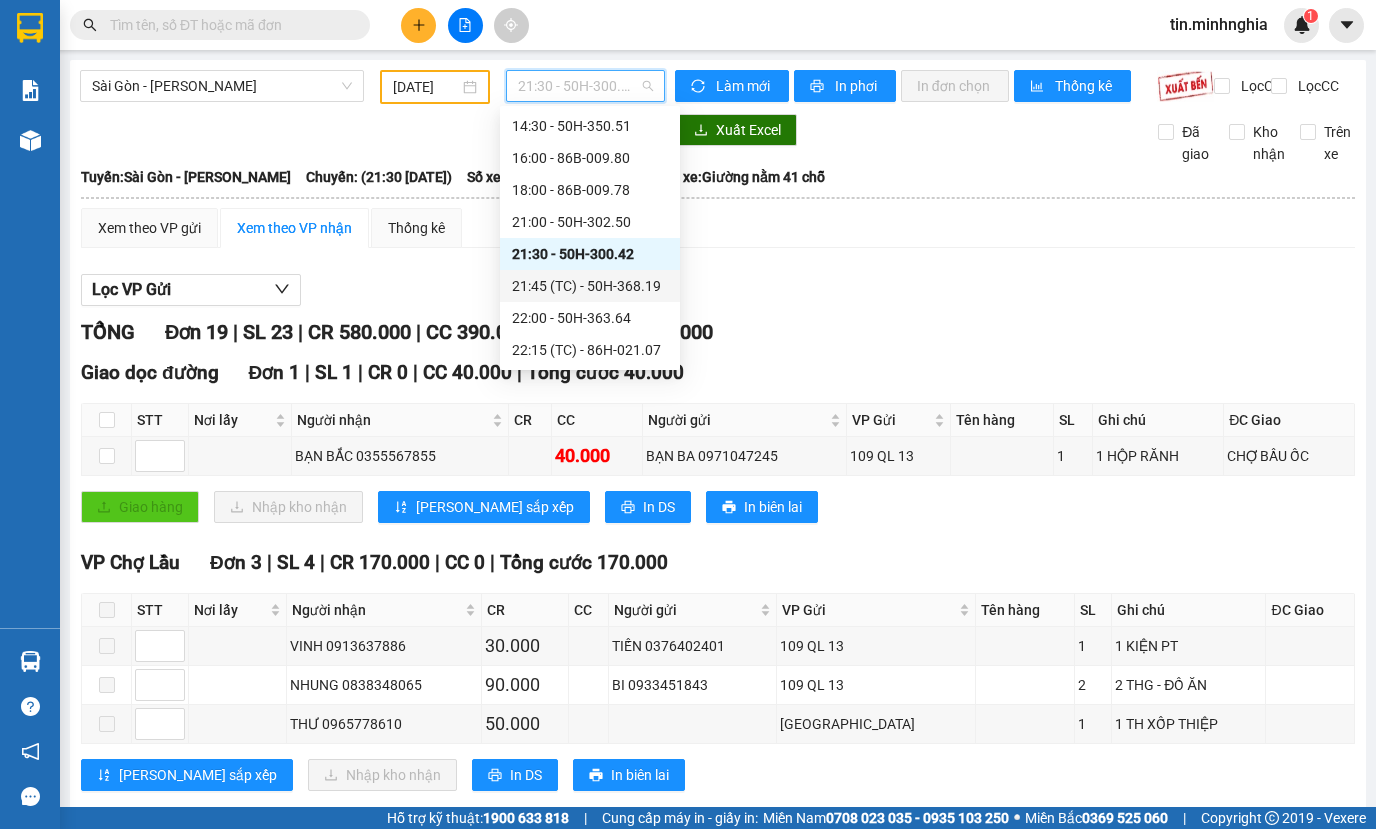 click on "21:45   (TC)   - 50H-368.19" at bounding box center (590, 286) 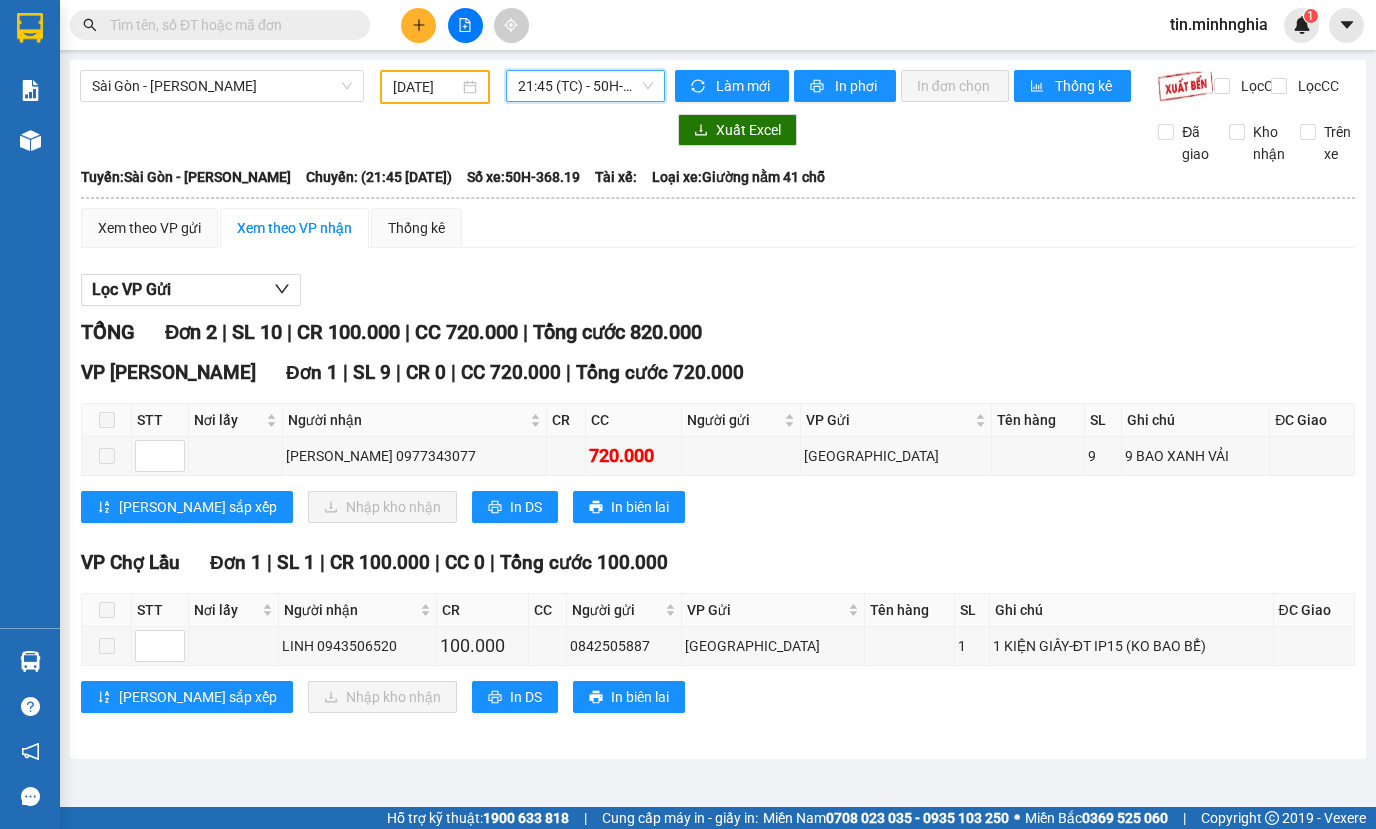 click on "21:45   (TC)   - 50H-368.19" at bounding box center (585, 86) 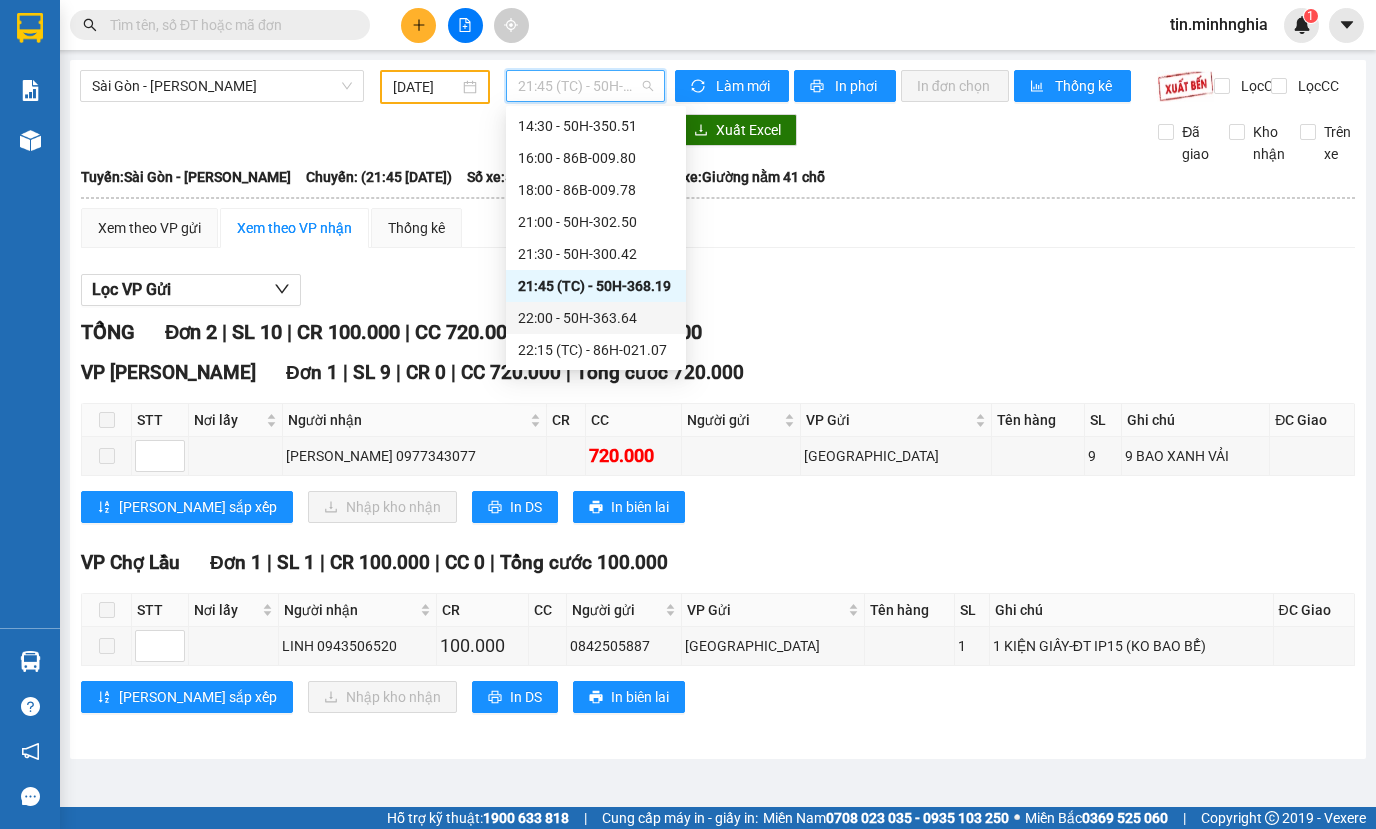 click on "22:00     - 50H-363.64" at bounding box center (596, 318) 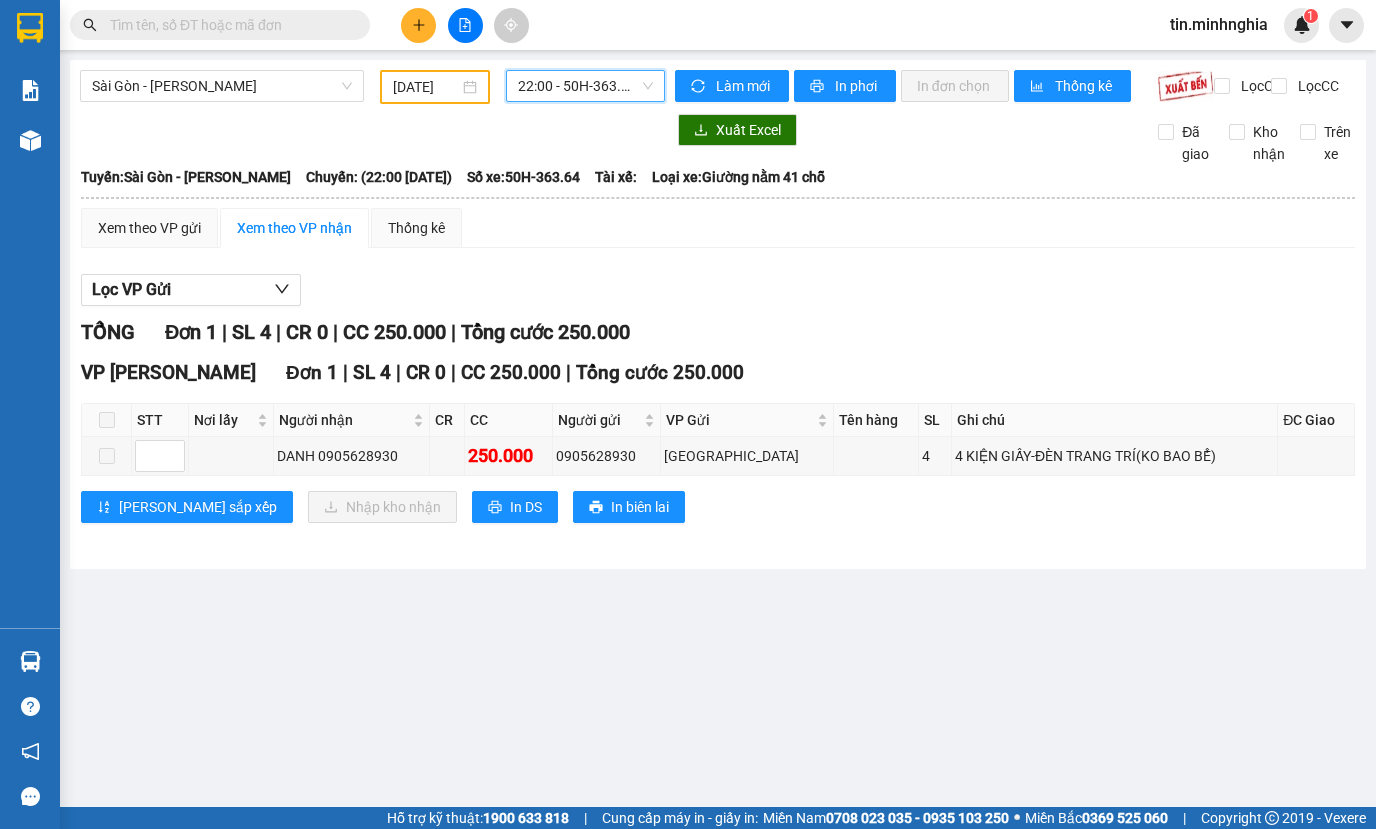 click on "22:00     - 50H-363.64" at bounding box center (585, 86) 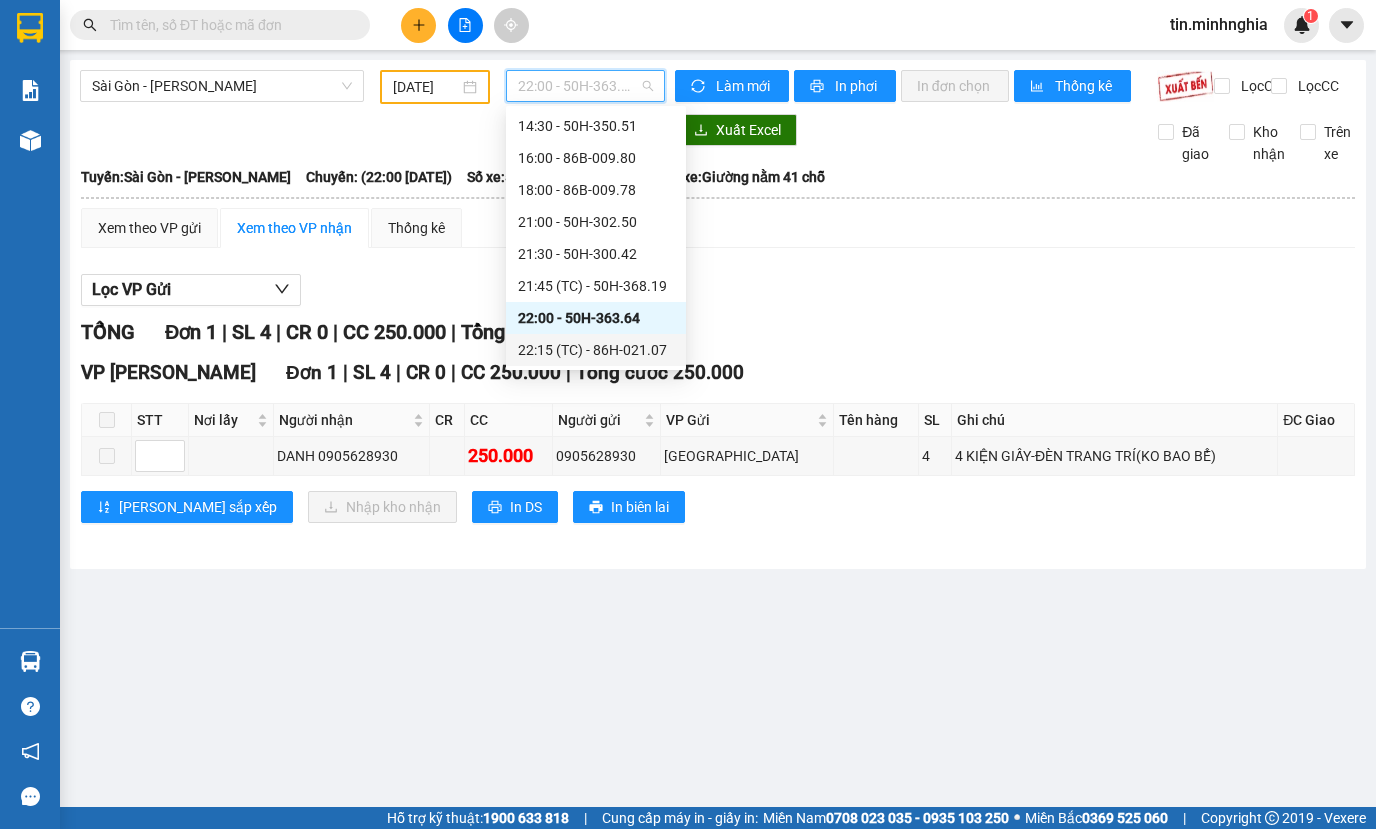 click on "22:15   (TC)   - 86H-021.07" at bounding box center [596, 350] 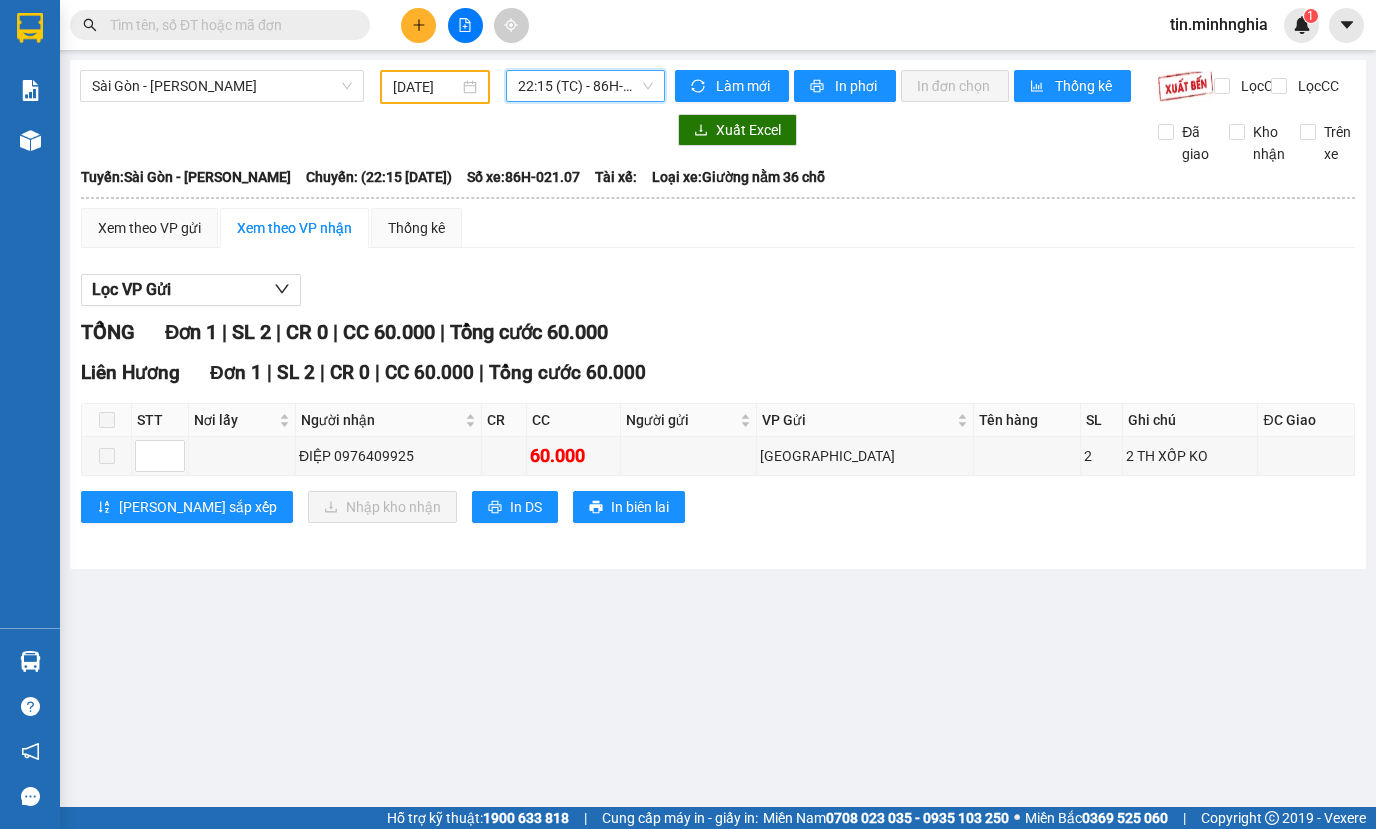 click on "22:15   (TC)   - 86H-021.07" at bounding box center (585, 86) 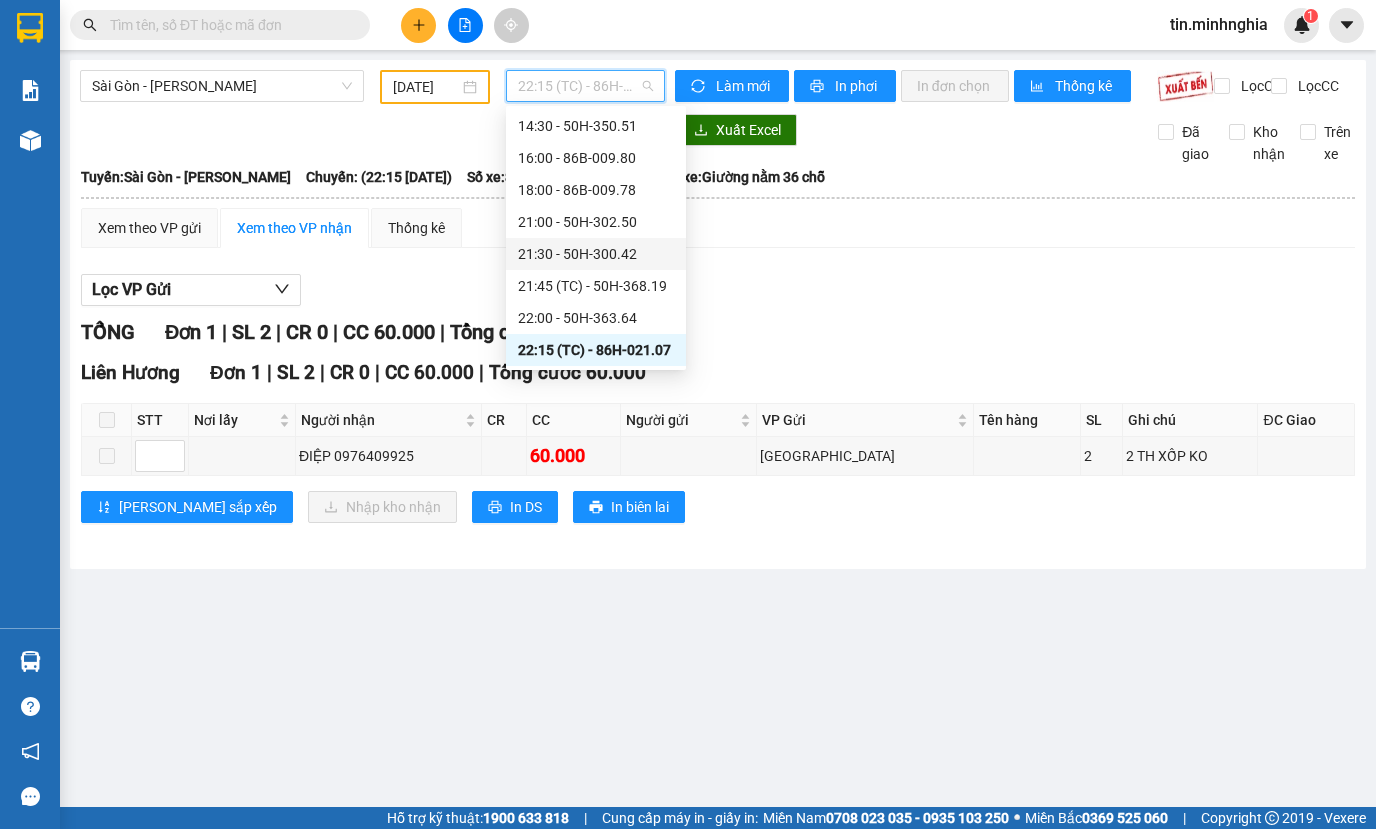 click on "Lọc VP Gửi TỔNG Đơn   1 | SL   2 | CR   0 | CC   60.000 | Tổng cước   60.000 [GEOGRAPHIC_DATA]   1 | SL   2 | CR   0 | CC   60.000 | Tổng cước   60.000 STT Nơi lấy Người nhận CR CC Người gửi VP Gửi Tên hàng SL Ghi chú ĐC Giao Ký nhận                           ĐIỆP 0976409925 60.000   [GEOGRAPHIC_DATA]   2 2 TH XỐP KO Lưu sắp xếp Nhập kho nhận In DS In biên lai Minh Nghĩa   02523854854   01 Đinh Tiên Hoàng PHƠI HÀNG VP Phan Rí  -  17:32 [DATE] [GEOGRAPHIC_DATA]:  [GEOGRAPHIC_DATA] - [GEOGRAPHIC_DATA]:   (22:15 [DATE]) Số xe:  86H-021.07 Tài xế:  Loại xe:  Giường nằm 36 chỗ STT Nơi lấy Người nhận CR CC Người gửi VP Gửi Tên hàng SL Ghi chú ĐC Giao Ký nhận Liên Hương Đơn   1 | SL   2 | CR   0 | CC   60.000 | Tổng cước   60.000 1 ĐIỆP 0976409925 60.000   [GEOGRAPHIC_DATA]   2 2 TH XỐP KO Tổng 0 60.000 2 Cước rồi :   0  VNĐ Chưa cước :   60.000  VNĐ Thu hộ:  0  VNĐ VP Gửi Tài xế VP Nhận" at bounding box center [718, 406] 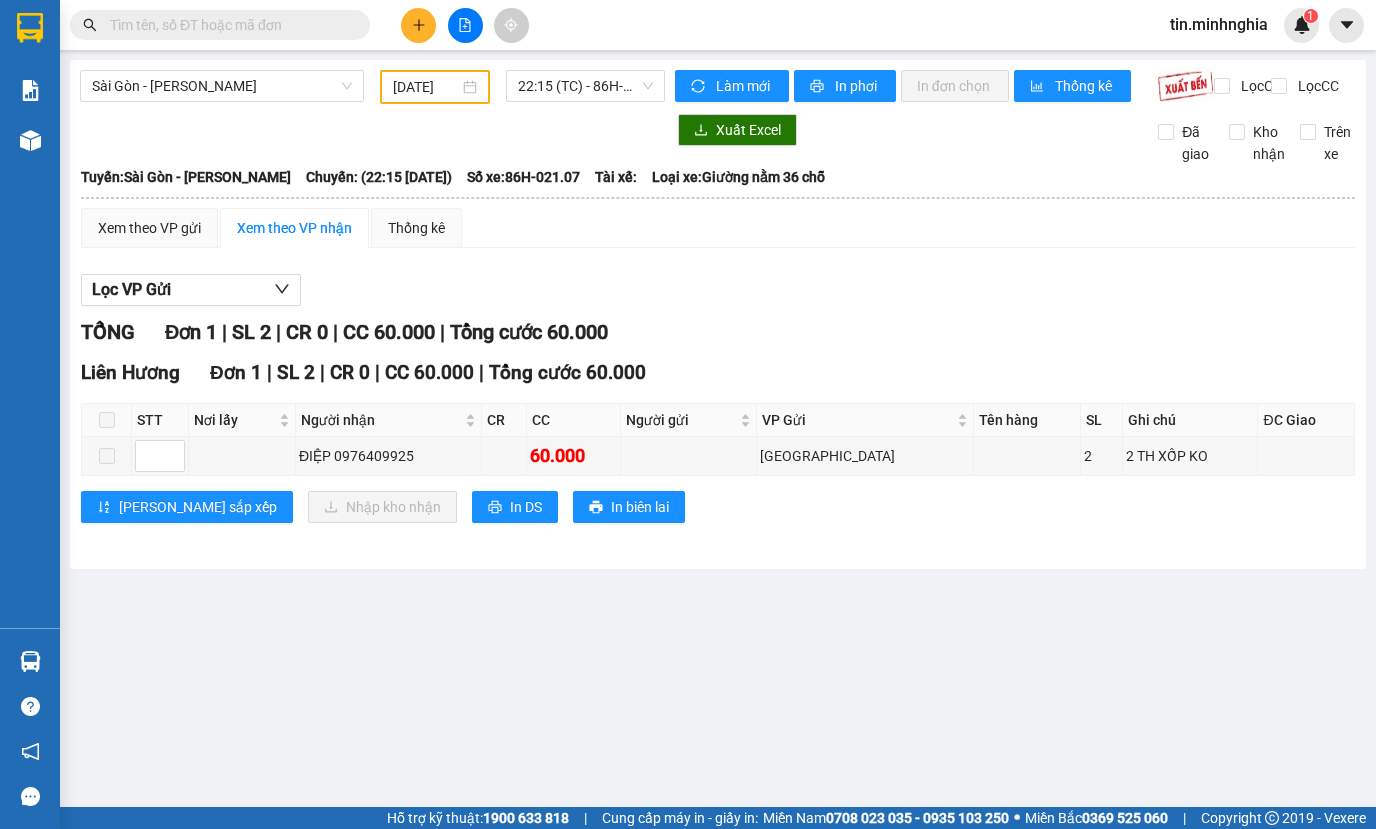 click on "Xem theo VP gửi Xem theo VP nhận Thống kê Lọc VP Gửi TỔNG Đơn   1 | SL   2 | CR   0 | CC   60.000 | Tổng cước   60.000 [GEOGRAPHIC_DATA]   1 | SL   2 | CR   0 | CC   60.000 | Tổng cước   60.000 STT Nơi lấy Người nhận CR CC Người gửi VP Gửi Tên hàng SL Ghi chú ĐC Giao Ký nhận                           ĐIỆP 0976409925 60.000   Sài Gòn   2 2 TH XỐP KO Lưu sắp xếp Nhập kho nhận In DS In biên lai Minh Nghĩa   02523854854   01 Đinh Tiên Hoàng PHƠI HÀNG VP Phan Rí  -  17:32 [DATE] [GEOGRAPHIC_DATA]:  [GEOGRAPHIC_DATA] - [GEOGRAPHIC_DATA]:   (22:15 [DATE]) Số xe:  86H-021.07 Tài xế:  Loại xe:  Giường nằm 36 chỗ STT Nơi lấy Người nhận CR CC Người gửi VP Gửi Tên hàng SL Ghi chú ĐC Giao Ký nhận Liên Hương Đơn   1 | SL   2 | CR   0 | CC   60.000 | Tổng cước   60.000 1 ĐIỆP 0976409925 60.000   [GEOGRAPHIC_DATA]   2 2 TH XỐP KO Tổng 0 60.000 2 Cước rồi :   0  VNĐ Chưa cước :   60.000  VNĐ" at bounding box center (718, 378) 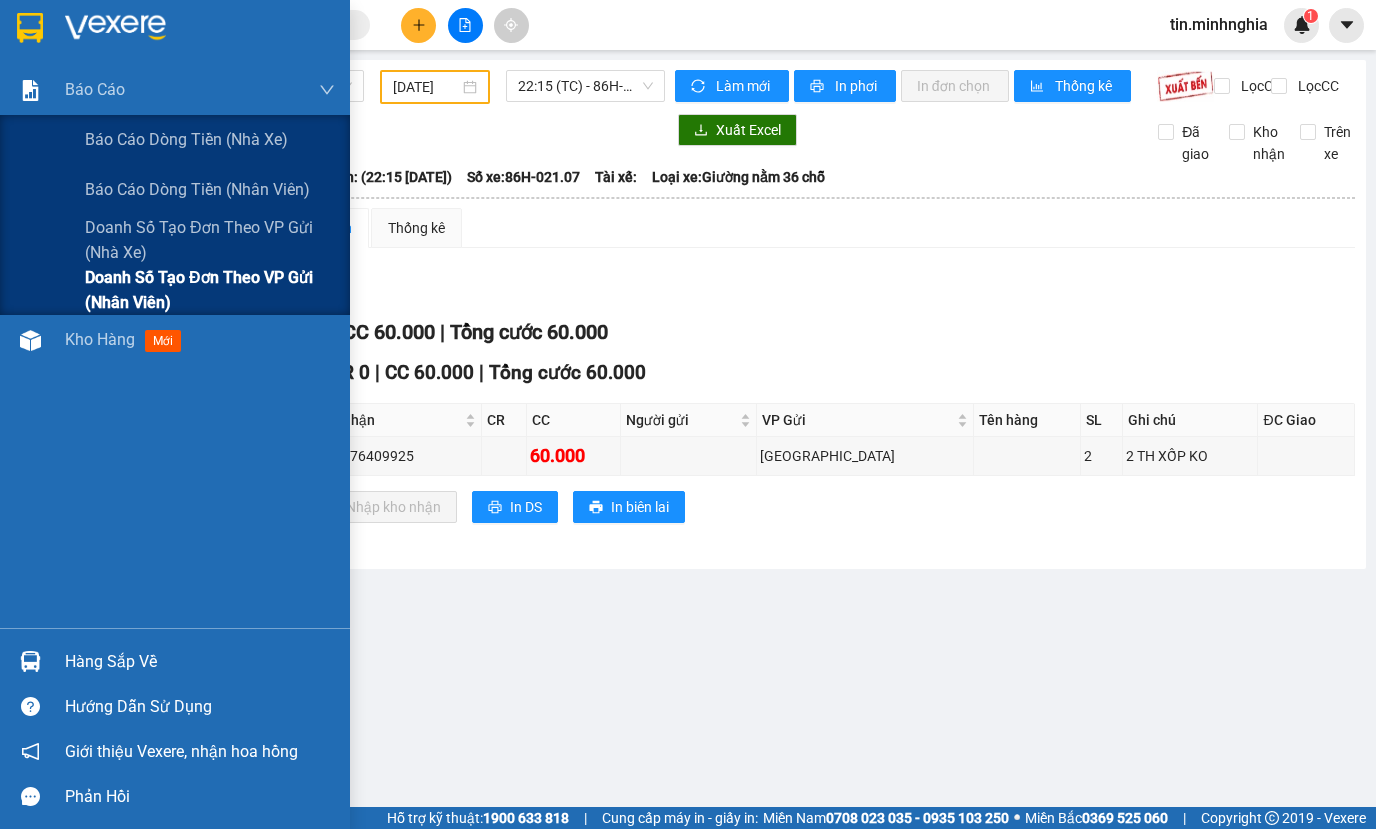 click on "Doanh số tạo đơn theo VP gửi (nhân viên)" at bounding box center [210, 290] 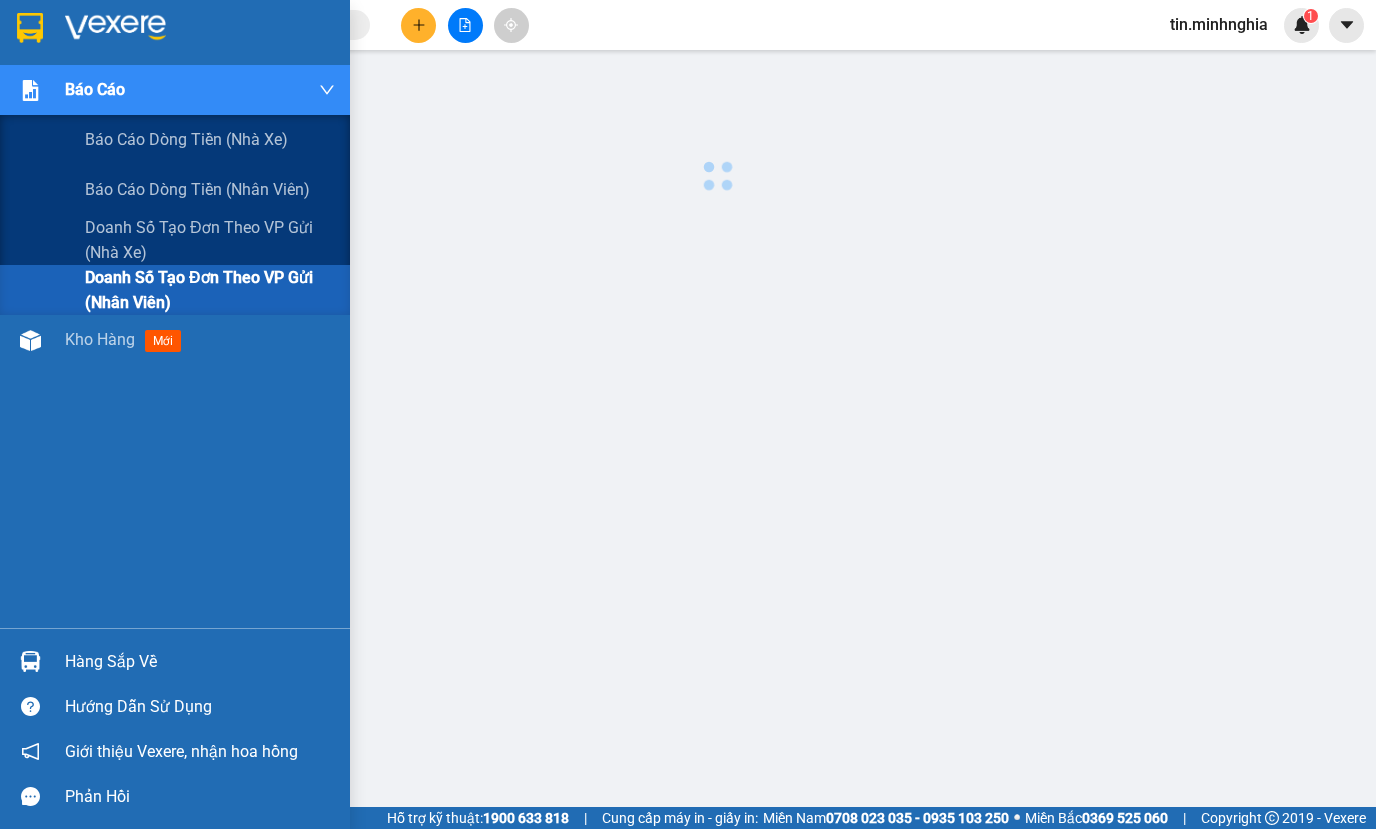 click on "Doanh số tạo đơn theo VP gửi (nhân viên)" at bounding box center (210, 290) 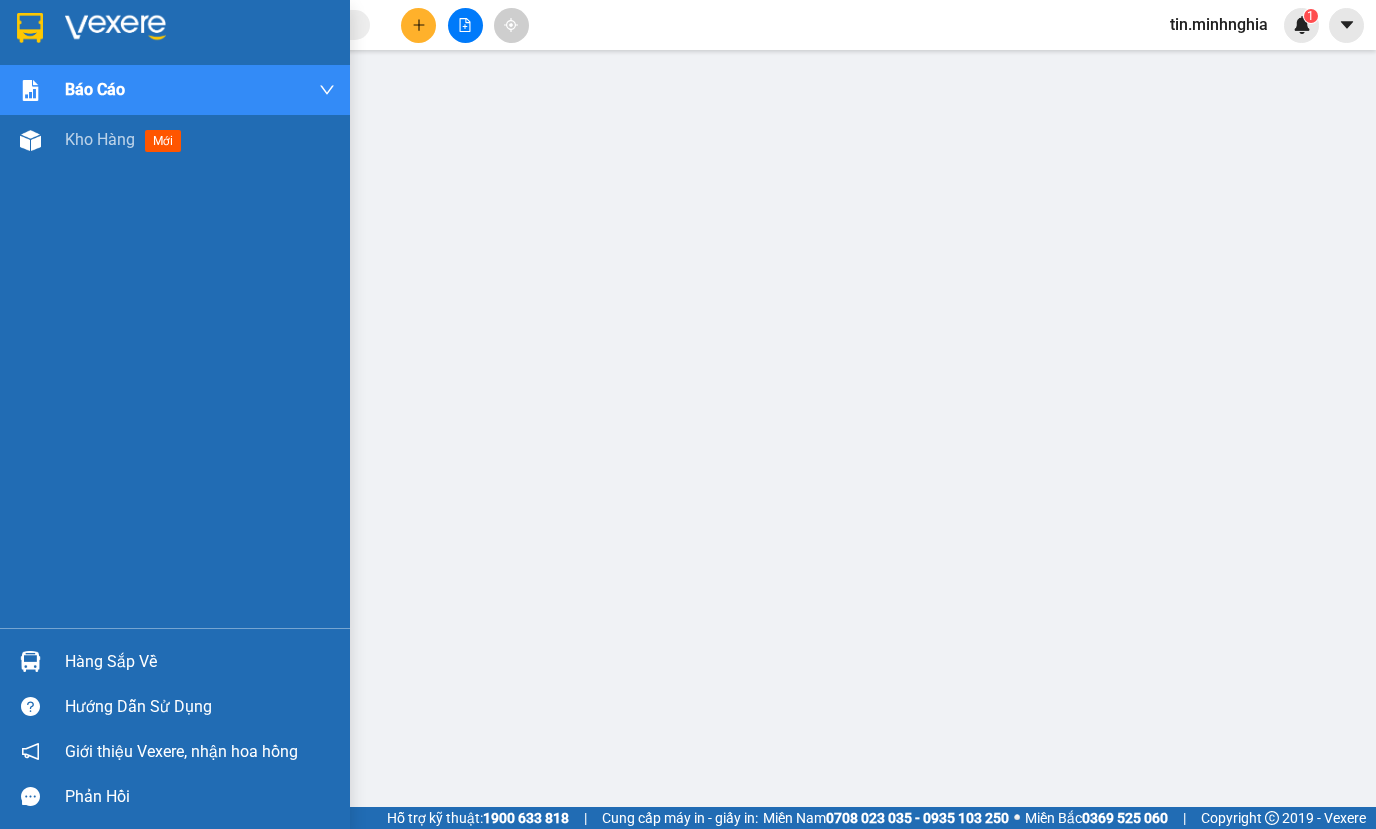click on "Báo cáo Báo cáo dòng tiền (nhà xe) Báo cáo dòng tiền (nhân viên) Doanh số tạo đơn theo VP gửi (nhà xe) Doanh số tạo đơn theo VP gửi (nhân viên)     Kho hàng mới" at bounding box center (175, 346) 